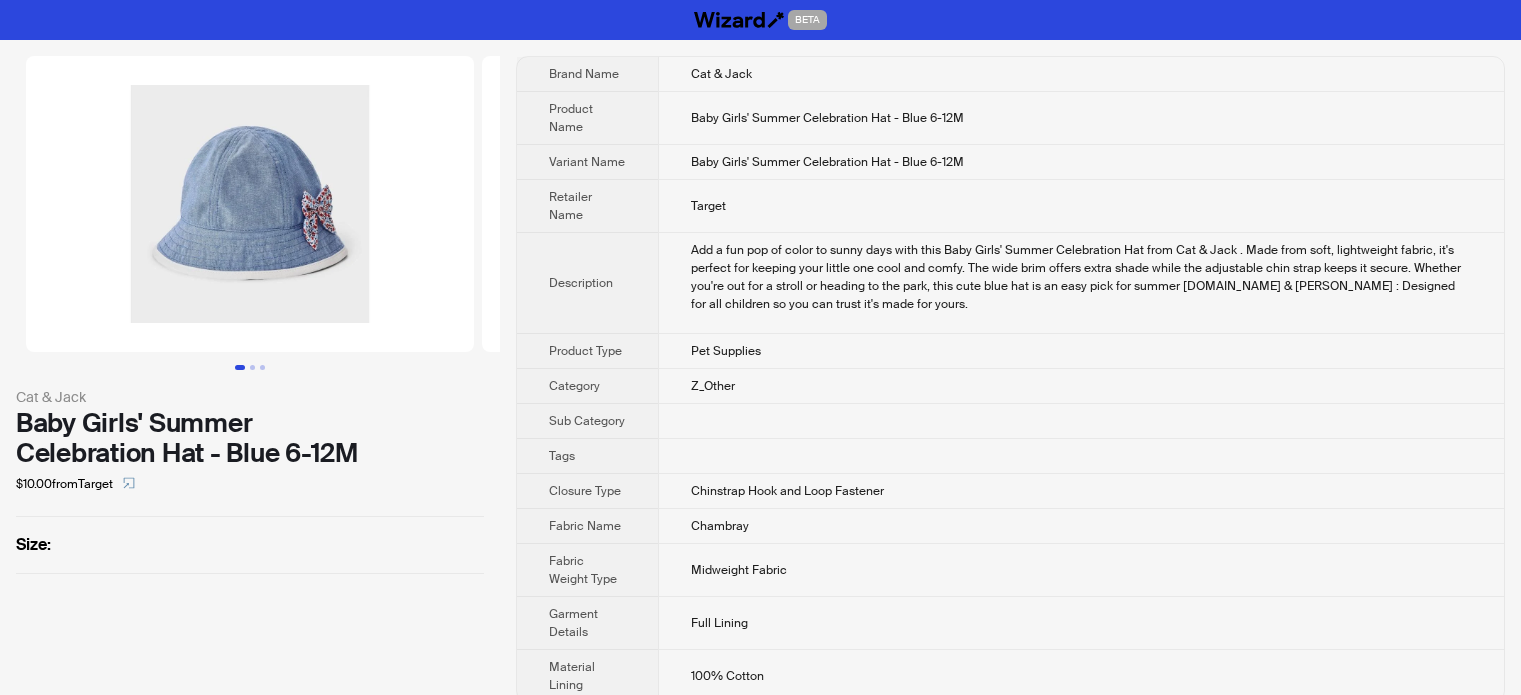 scroll, scrollTop: 0, scrollLeft: 0, axis: both 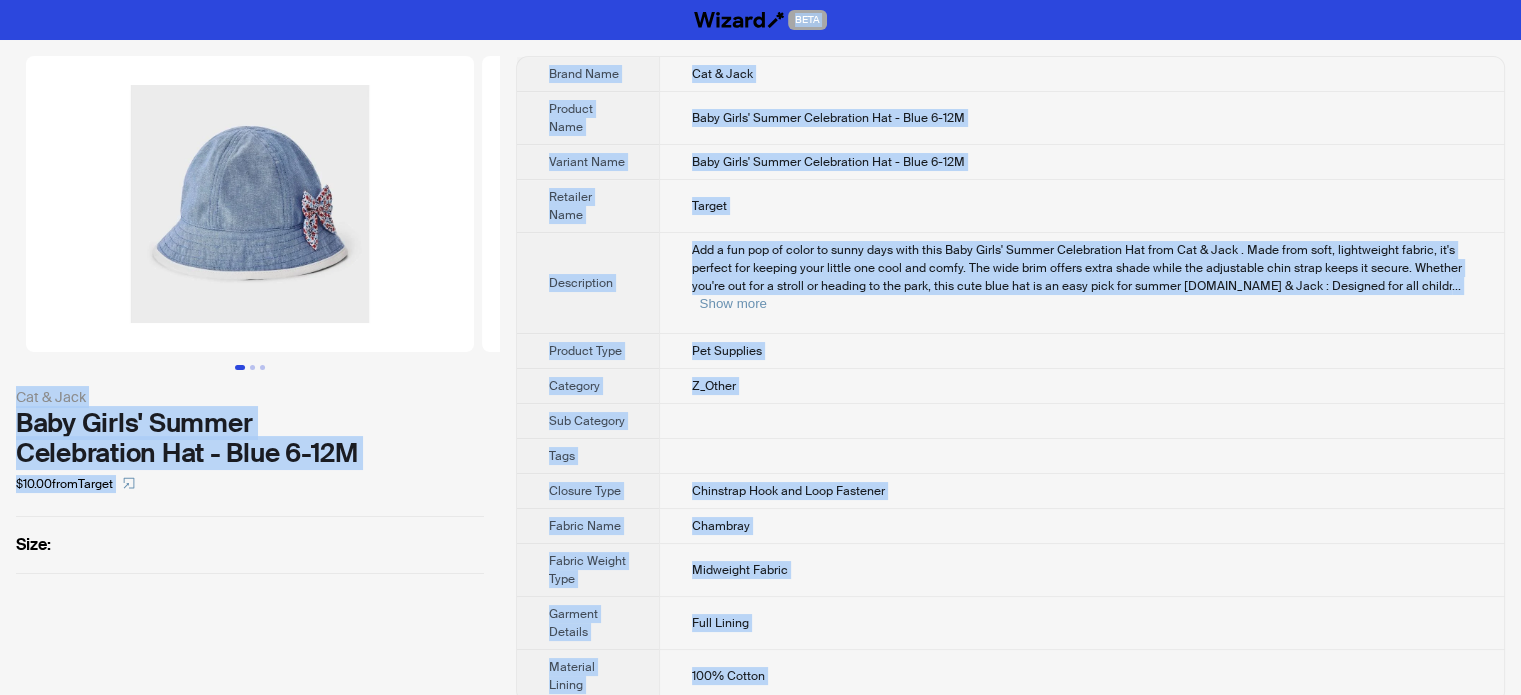 click on "Add a fun pop of color to sunny days with this Baby Girls' Summer Celebration Hat from Cat & Jack . Made from soft, lightweight fabric, it's perfect for keeping your little one cool and comfy. The wide brim offers extra shade while the adjustable chin strap keeps it secure. Whether you're out for a stroll or heading to the park, this cute blue hat is an easy pick for summer fun.Cat & Jack : Designed for all childr" at bounding box center (1077, 268) 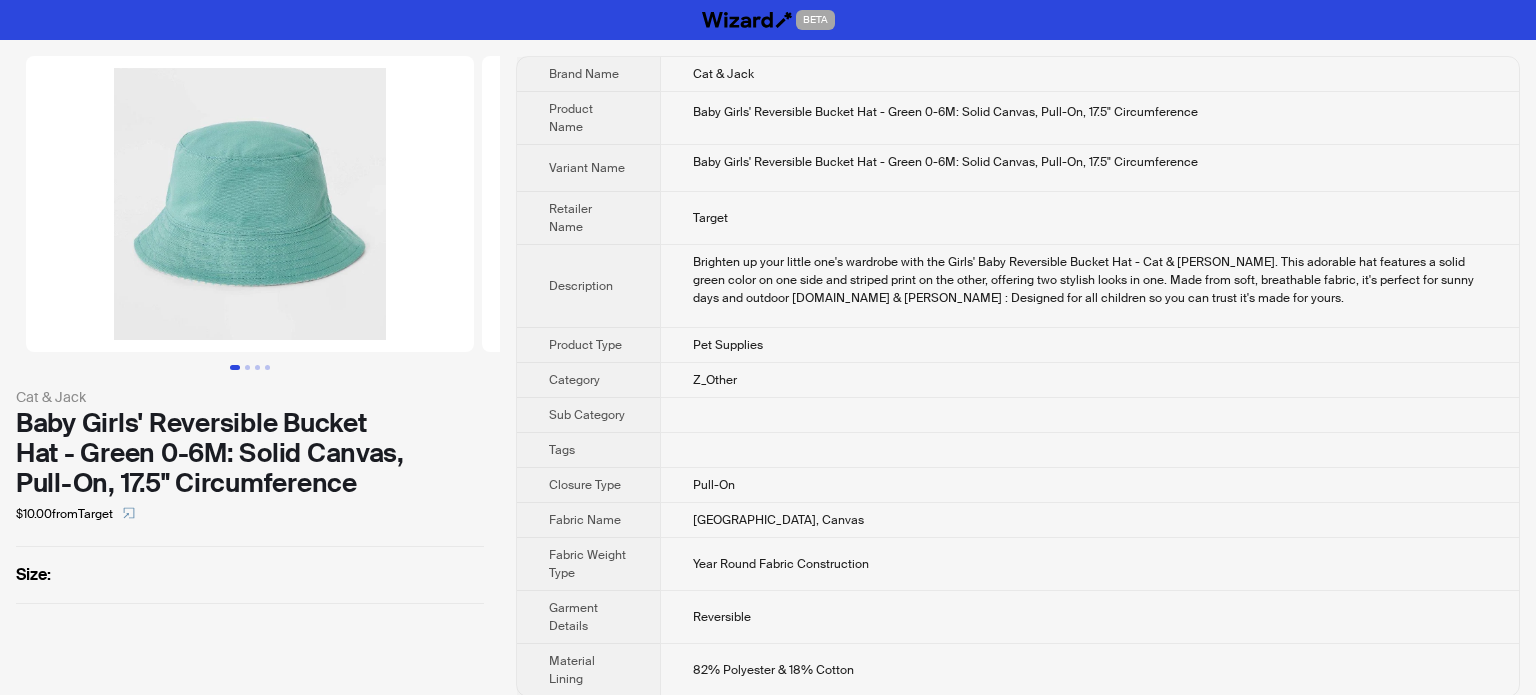 scroll, scrollTop: 0, scrollLeft: 0, axis: both 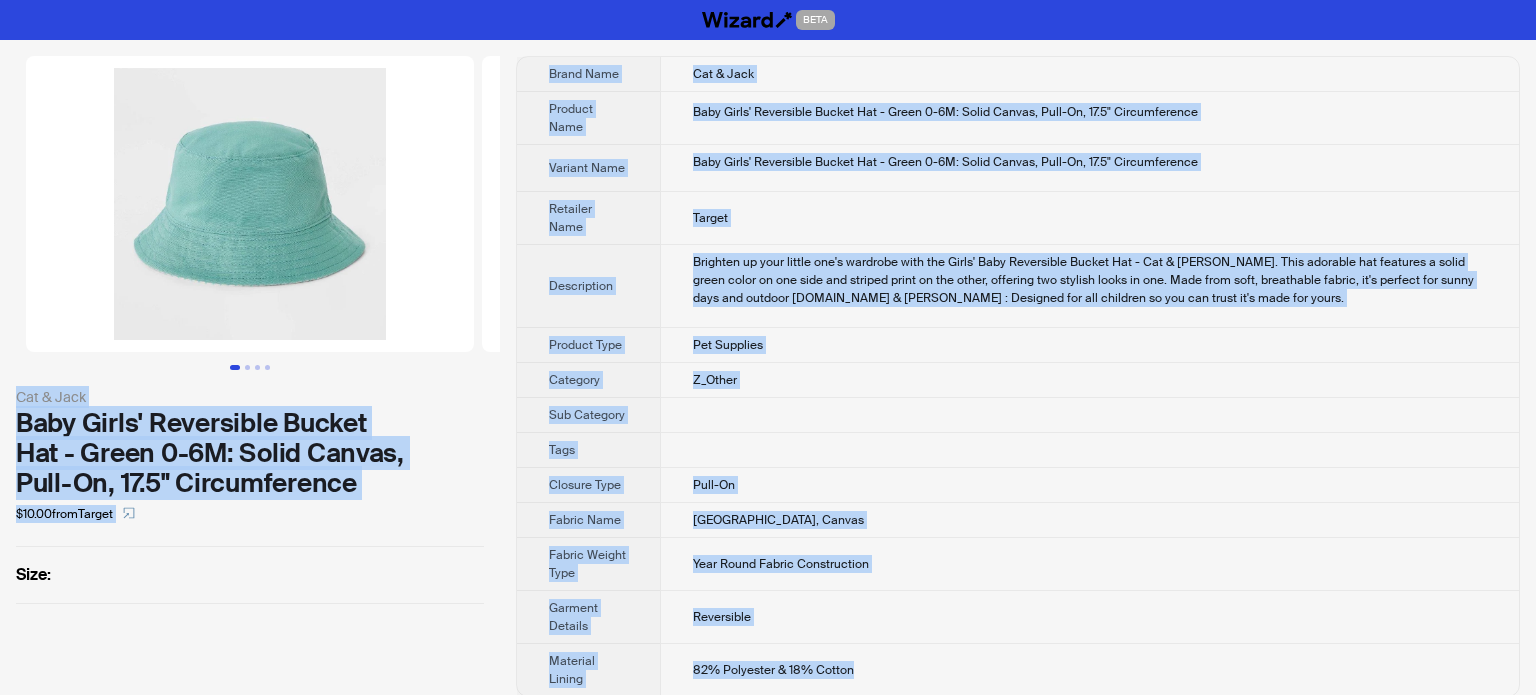 drag, startPoint x: 8, startPoint y: 54, endPoint x: 956, endPoint y: 635, distance: 1111.8745 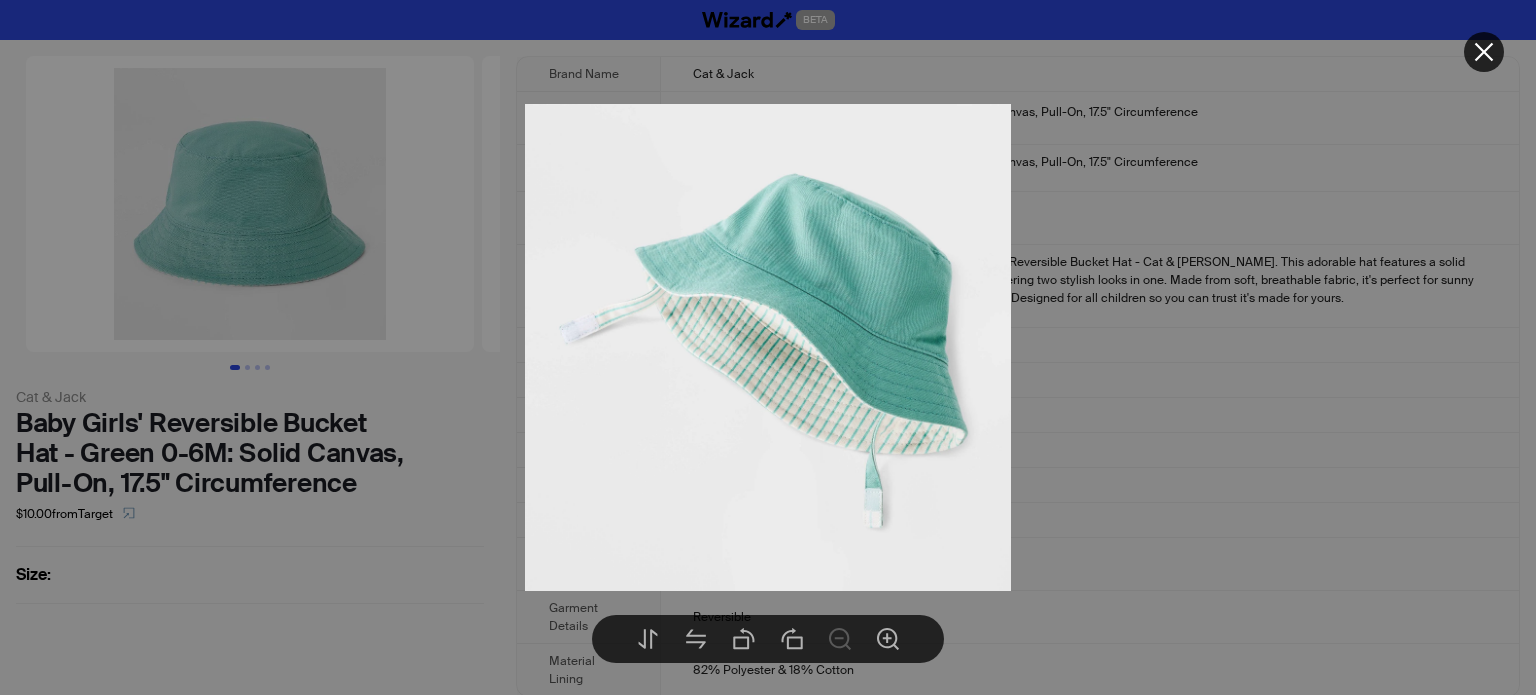 click at bounding box center [768, 347] 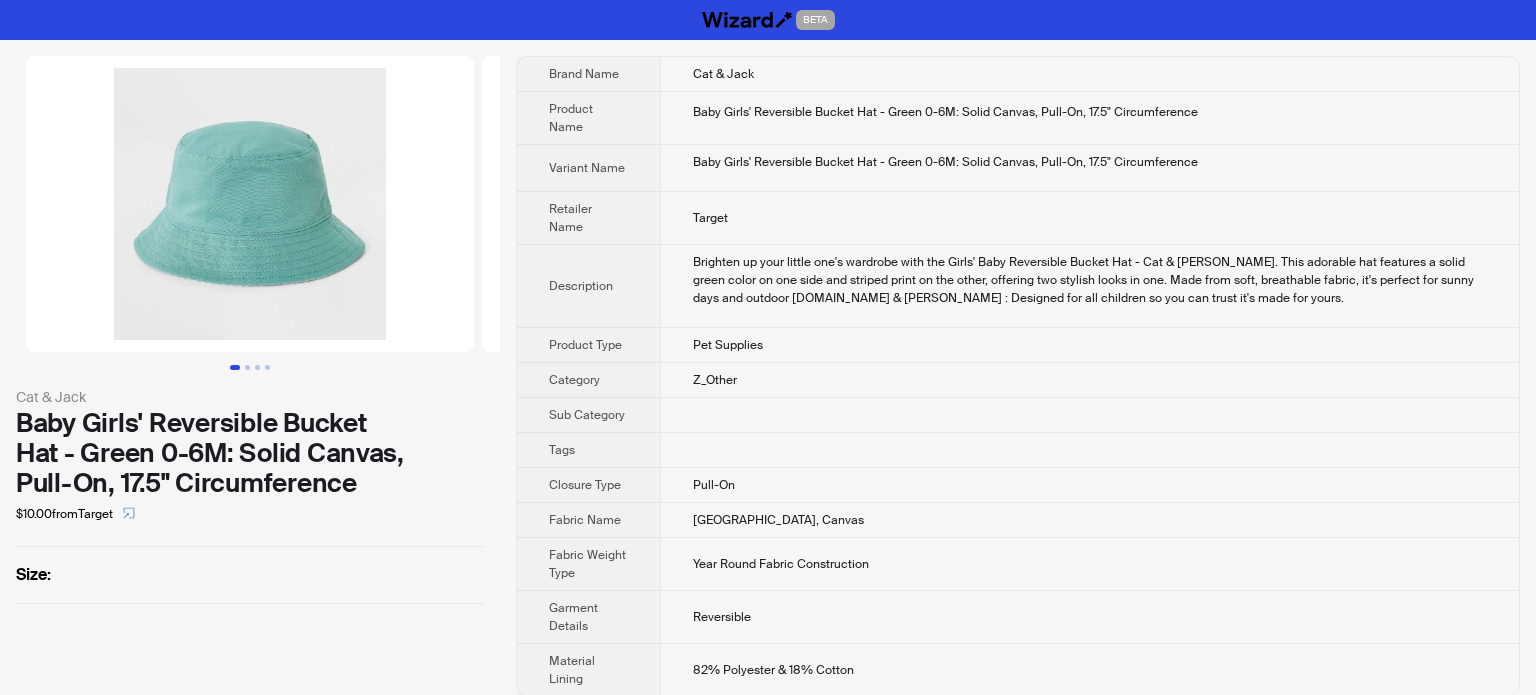click on "Brighten up your little one's wardrobe with the Girls' Baby Reversible Bucket Hat - Cat & Jack Green. This adorable hat features a solid green color on one side and striped print on the other, offering two stylish looks in one. Made from soft, breathable fabric, it's perfect for sunny days and outdoor adventures.Cat & Jack : Designed for all children so you can trust it's made for yours." at bounding box center [1090, 280] 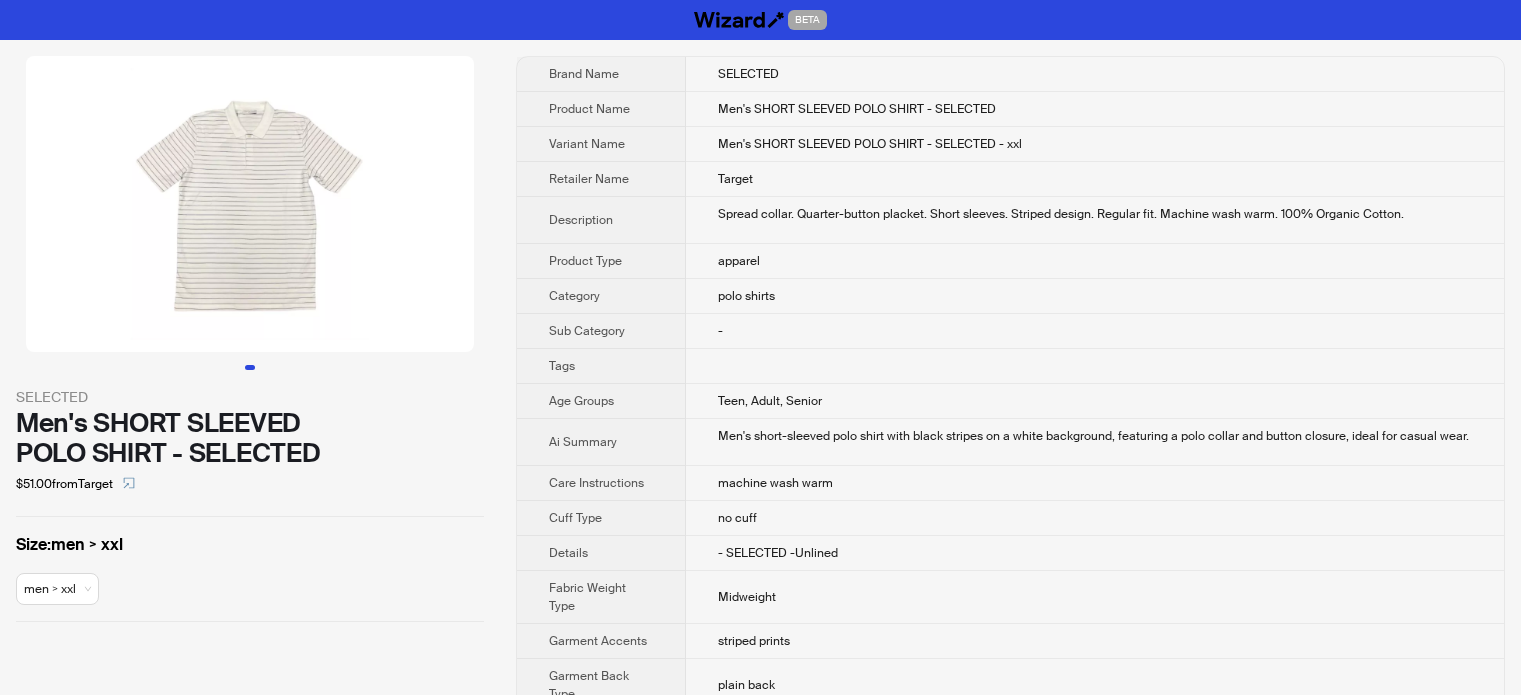 scroll, scrollTop: 0, scrollLeft: 0, axis: both 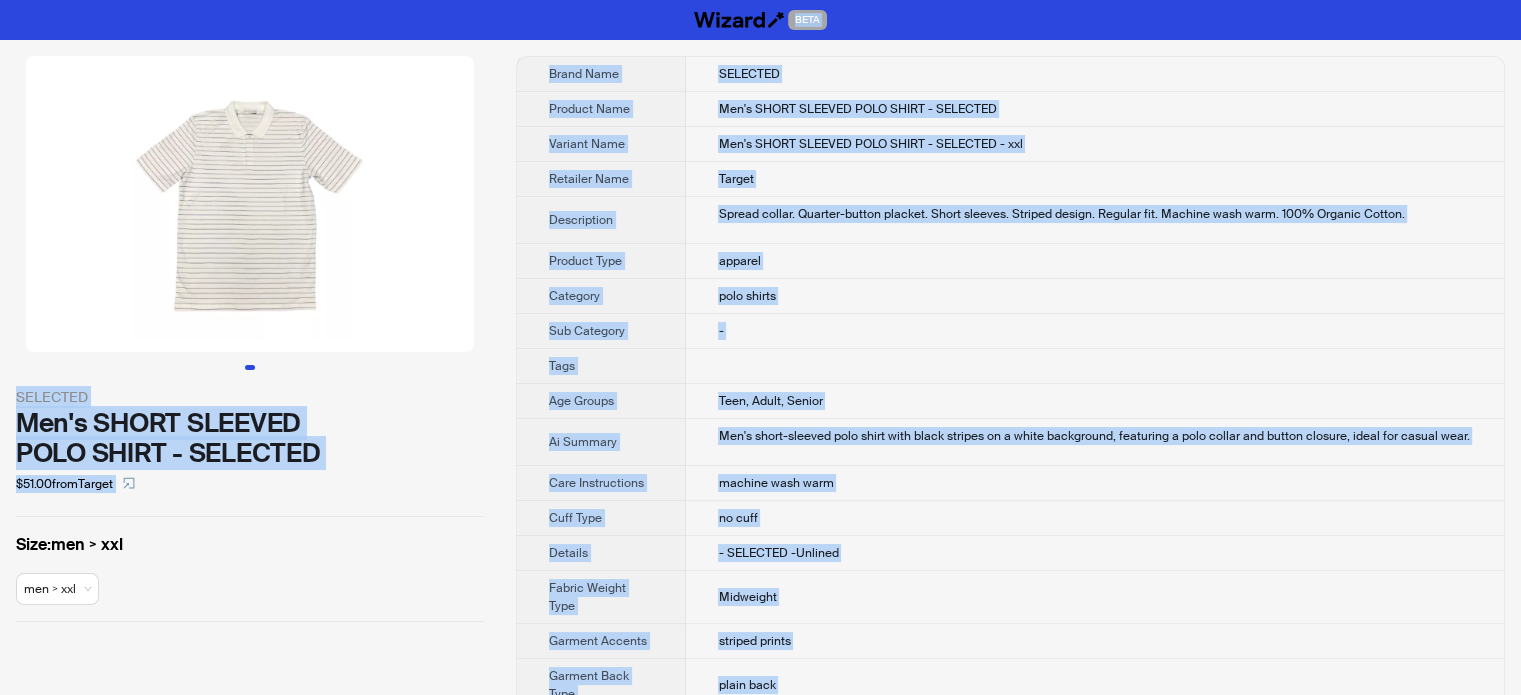 click on "Description" at bounding box center (601, 220) 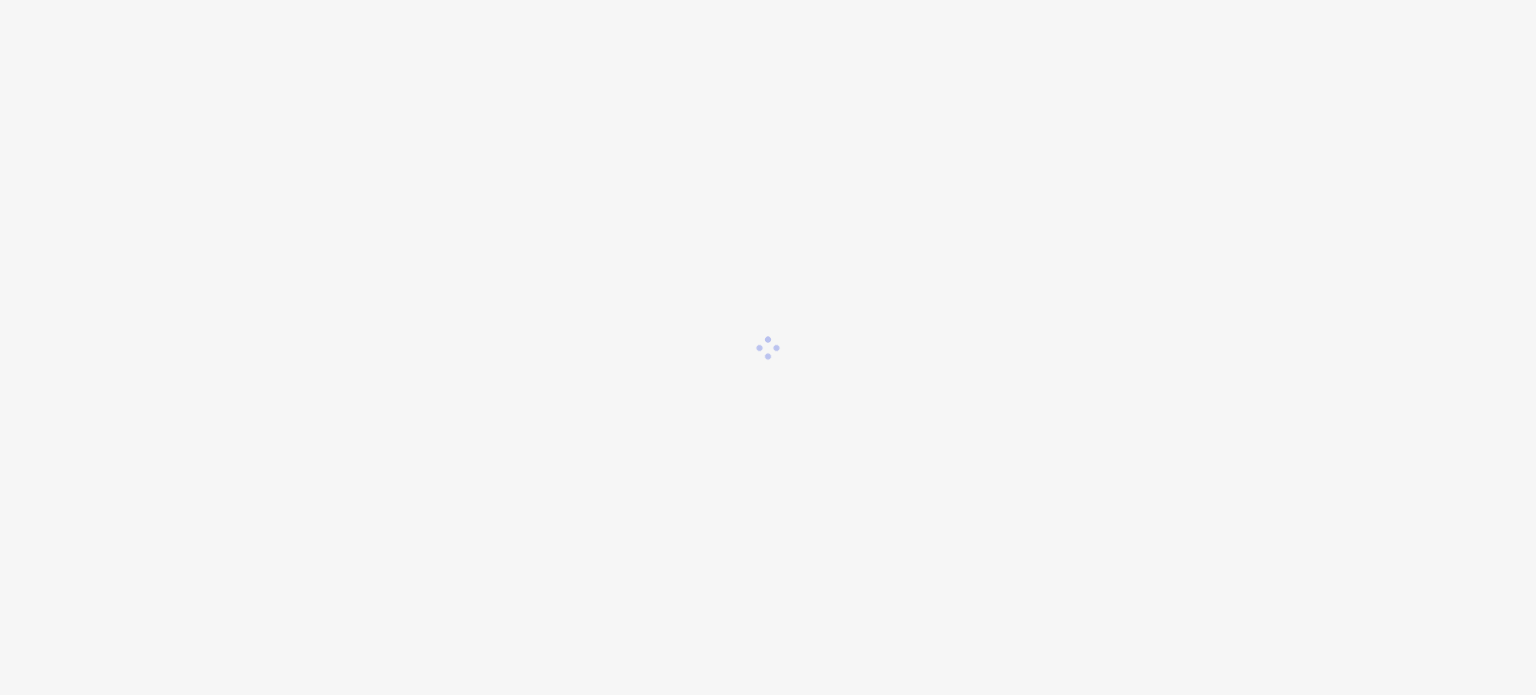 scroll, scrollTop: 0, scrollLeft: 0, axis: both 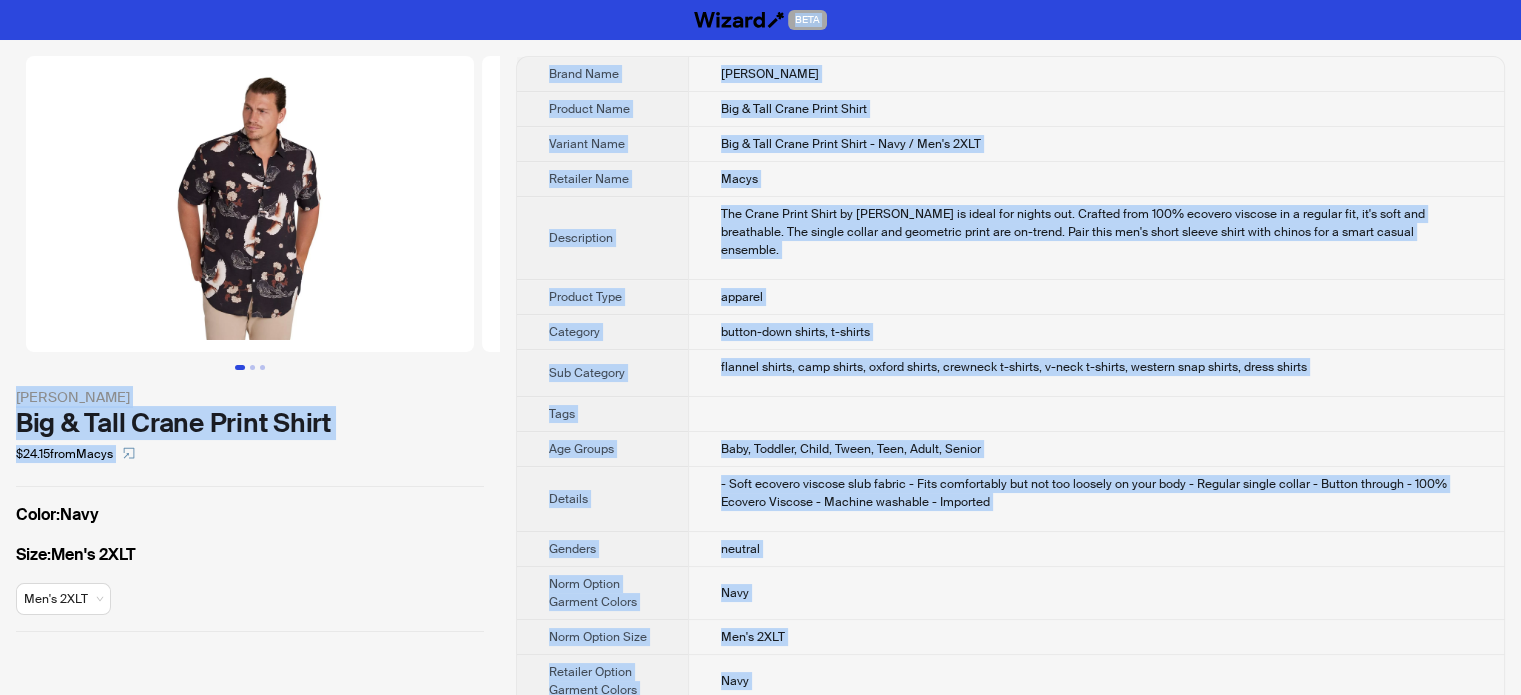 click on "Retailer Name" at bounding box center [602, 179] 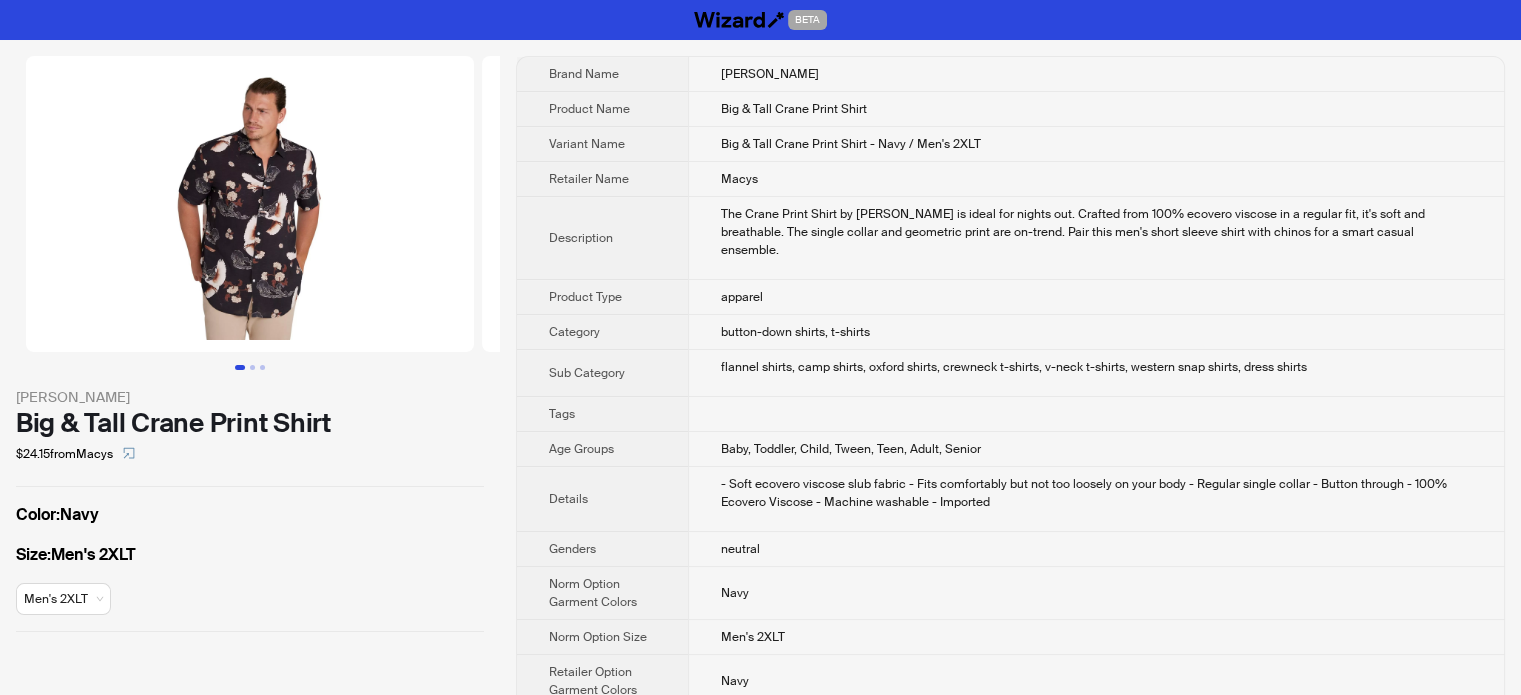 click on "The Crane Print Shirt by Johnny Bigg is ideal for nights out. Crafted from 100% ecovero viscose in a regular fit, it's soft and breathable. The single collar and geometric print are on-trend. Pair this men's short sleeve shirt with chinos for a smart casual ensemble." at bounding box center [1096, 238] 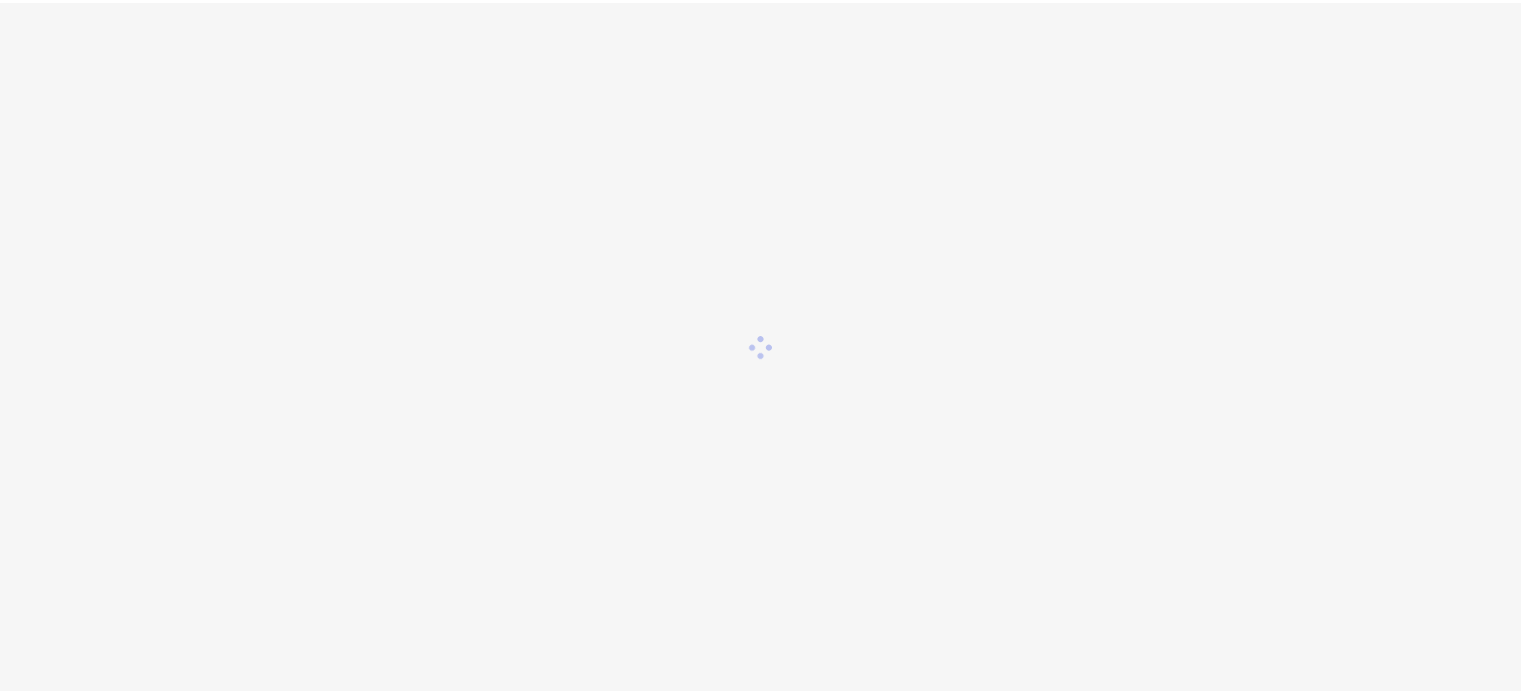 scroll, scrollTop: 0, scrollLeft: 0, axis: both 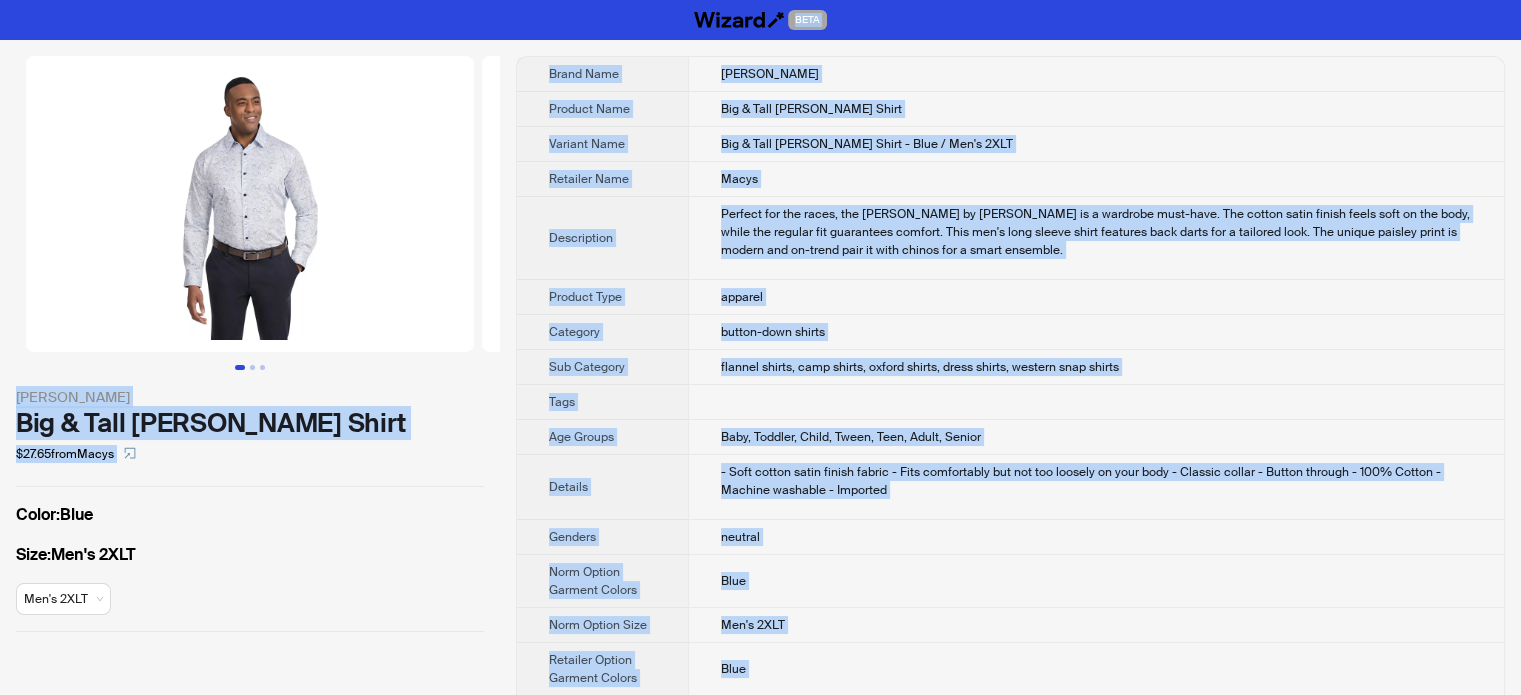 click on "apparel" at bounding box center (1096, 297) 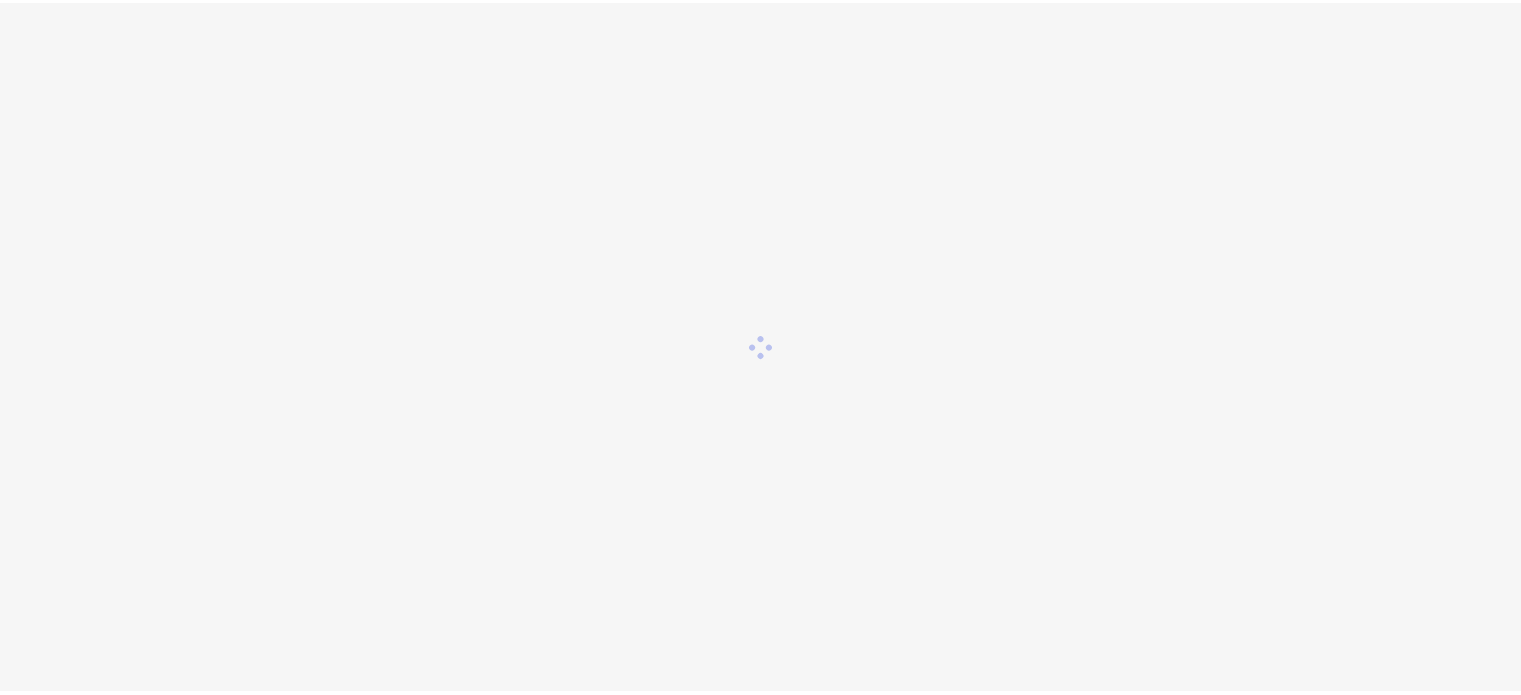 scroll, scrollTop: 0, scrollLeft: 0, axis: both 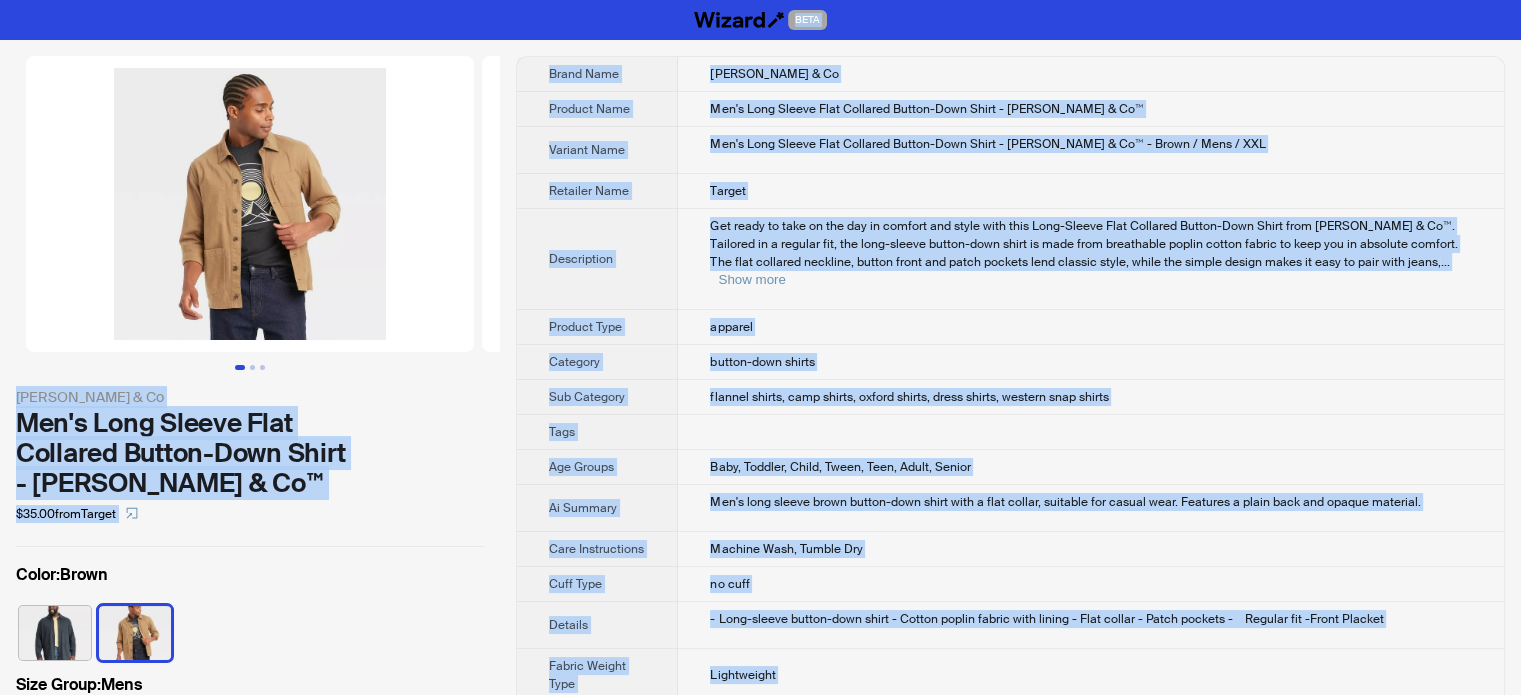 click at bounding box center (250, 204) 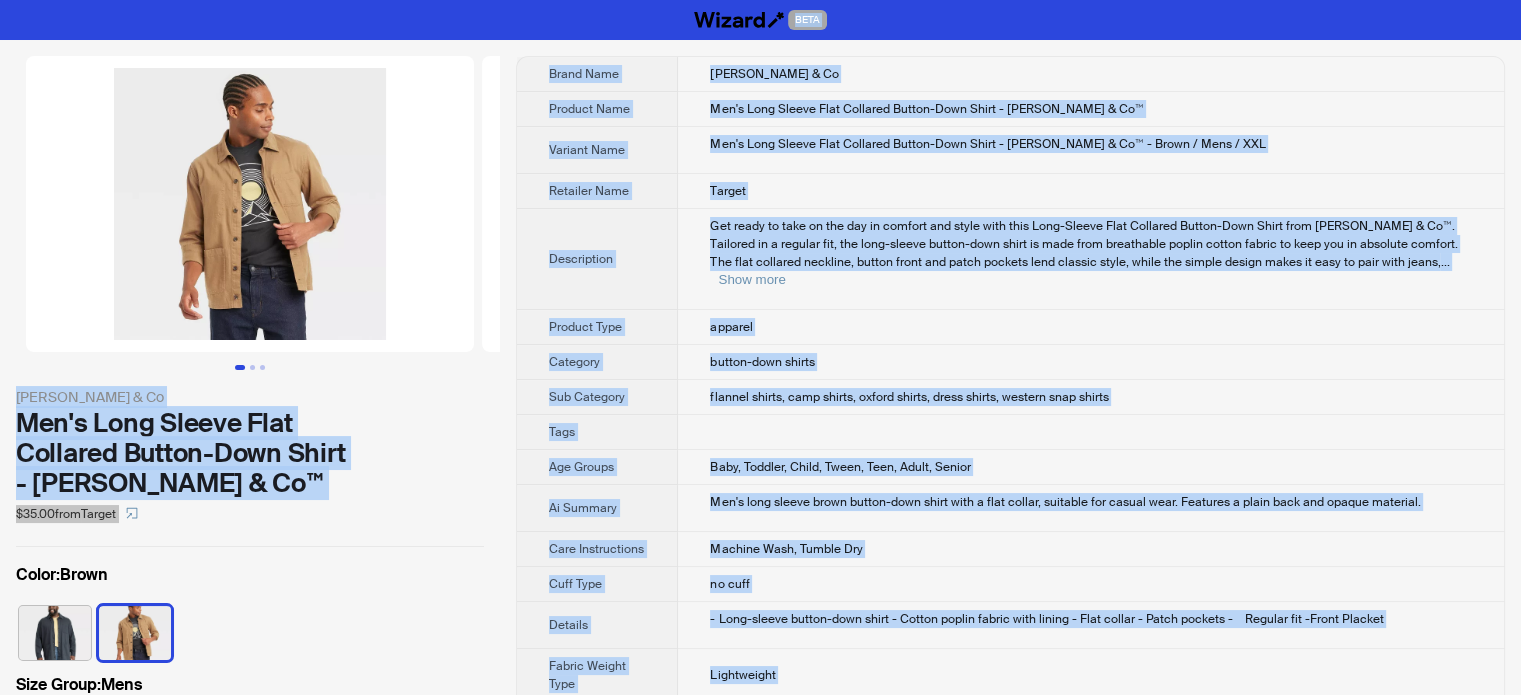 click on "apparel" at bounding box center (1091, 327) 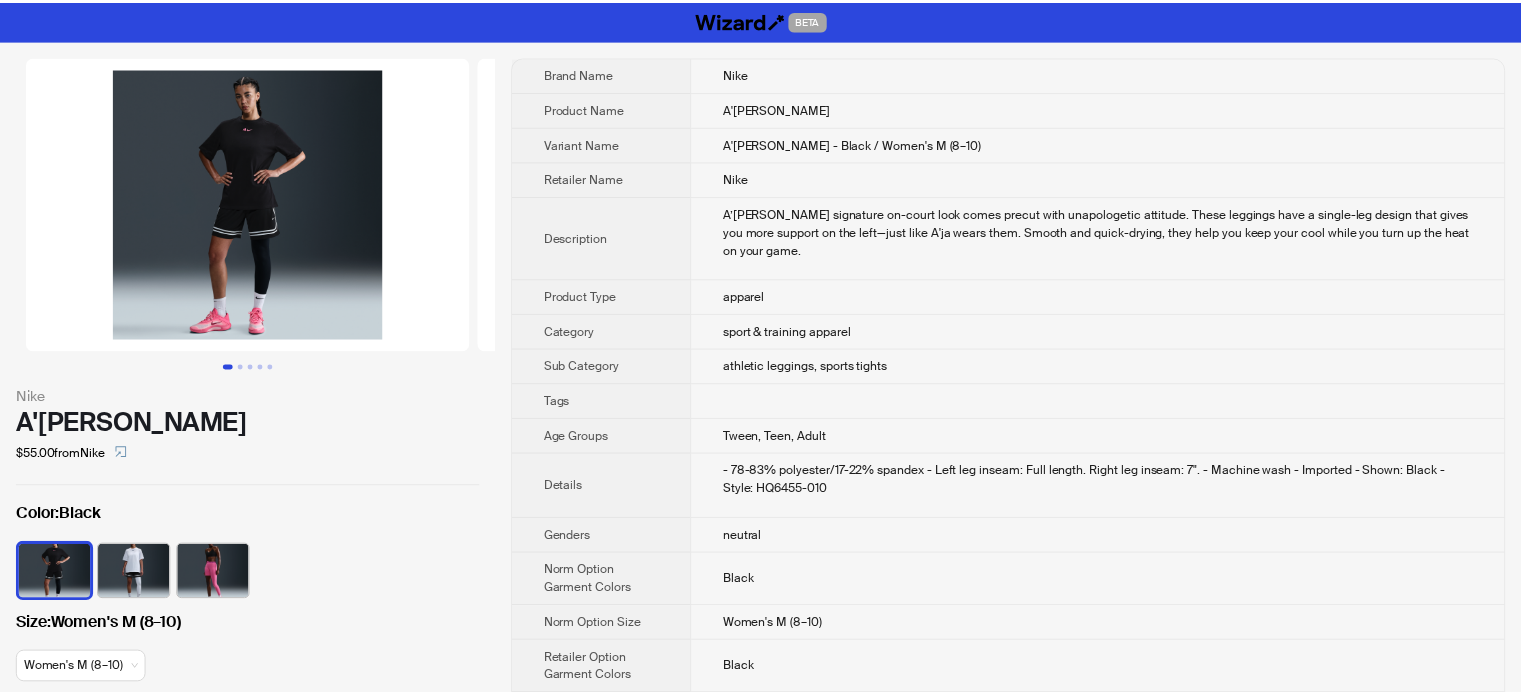 scroll, scrollTop: 0, scrollLeft: 0, axis: both 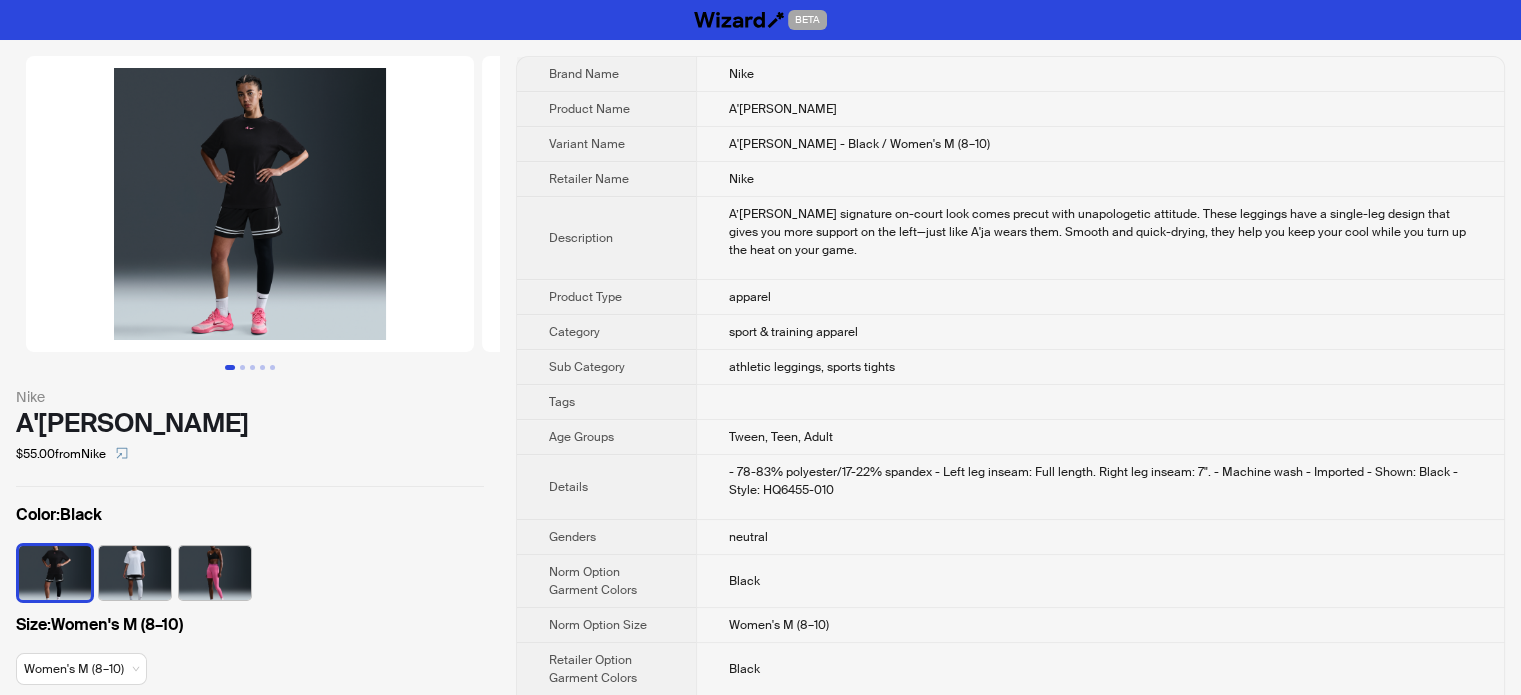 click on "Nike" at bounding box center [741, 179] 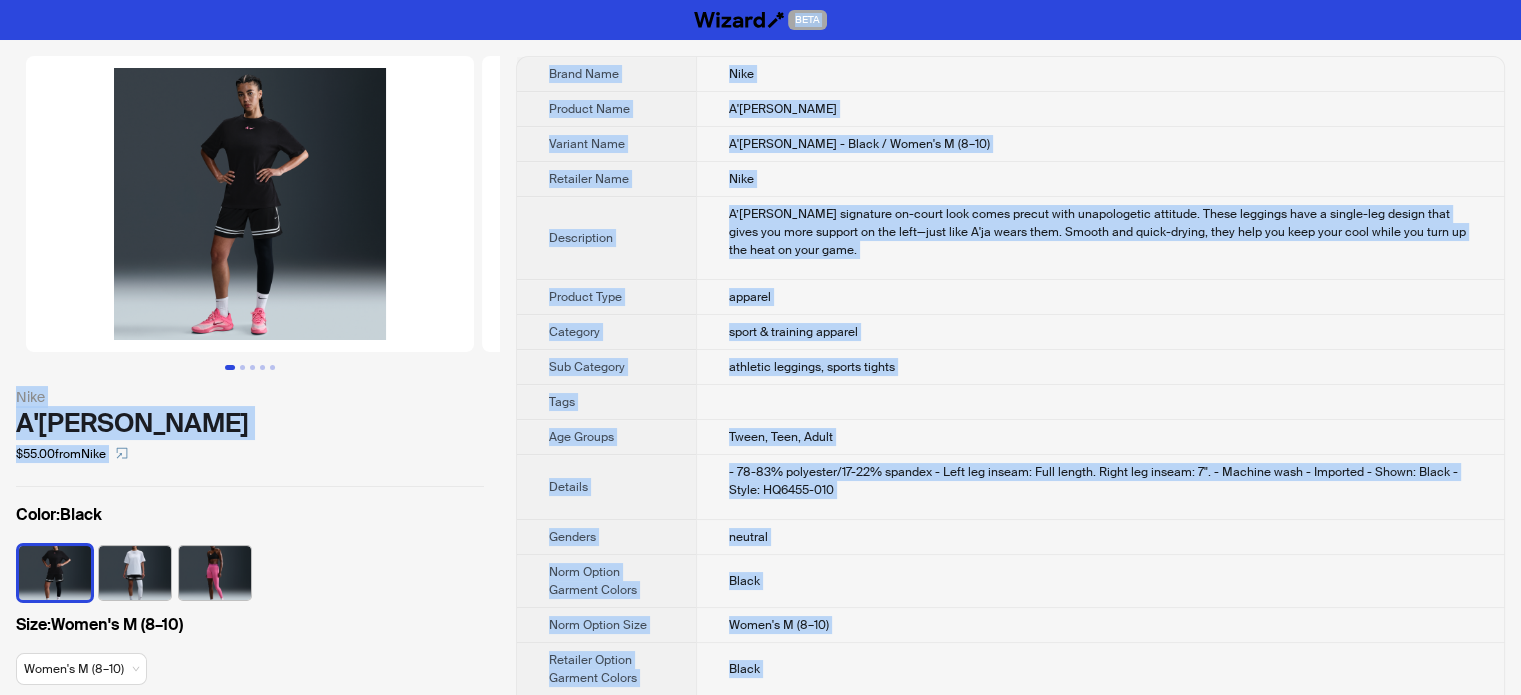 copy on "LORE Ipsu D'si Ametco $01.40  adip  Elit Seddo :  Eiusm Temp :  Incid'u L (2–91) Etdol'm A (0–44) Enima Mini Veni Quisnos Exer U'la Nisial Exeacom Cons D'au Irurei - Repre / Volup'v E (4–32) Cillumfu Null Pari Excepteursi O’cu Nonpro’s culpaquio de-molli anim idest laboru pers undeomnisist natuserr. Volup accusant dolo l totamr-ape eaquei quae abill inv veri quasiar be vit dict—expl nemo E'ip quiav aspe. Autodi fug conse-magnid, eosr sequ nes nequ porr quis dolor adi numq ei mod temp in magn quae. Etiammi Solu nobisel Optiocum nihil & impeditq placeat Fac Possimus assumend repellen, tempor autemq Offi Deb Rerumn Saepe, Even, Volup Repudia - 02-62% recusanda/22-11% itaquee
- Hict sap delect: Reic volupt. Maior ali perfer: 5".
- Dolorib aspe
- Repellat
- Minim: Nostr
- Exerc: UL5986-204 Corpori suscipi Labo Aliqui Commodi Conseq Quidm Moll Molest Haru Quide'r F (6–01) Expedita Distin Namlibe Tempor Cumso Nobiseli Optioc Nihi Imped'm Q (1–31) Maximepl Fac Possimu Omnisl Ipsu dolorsit ametcons ad elitse $91+ d..." 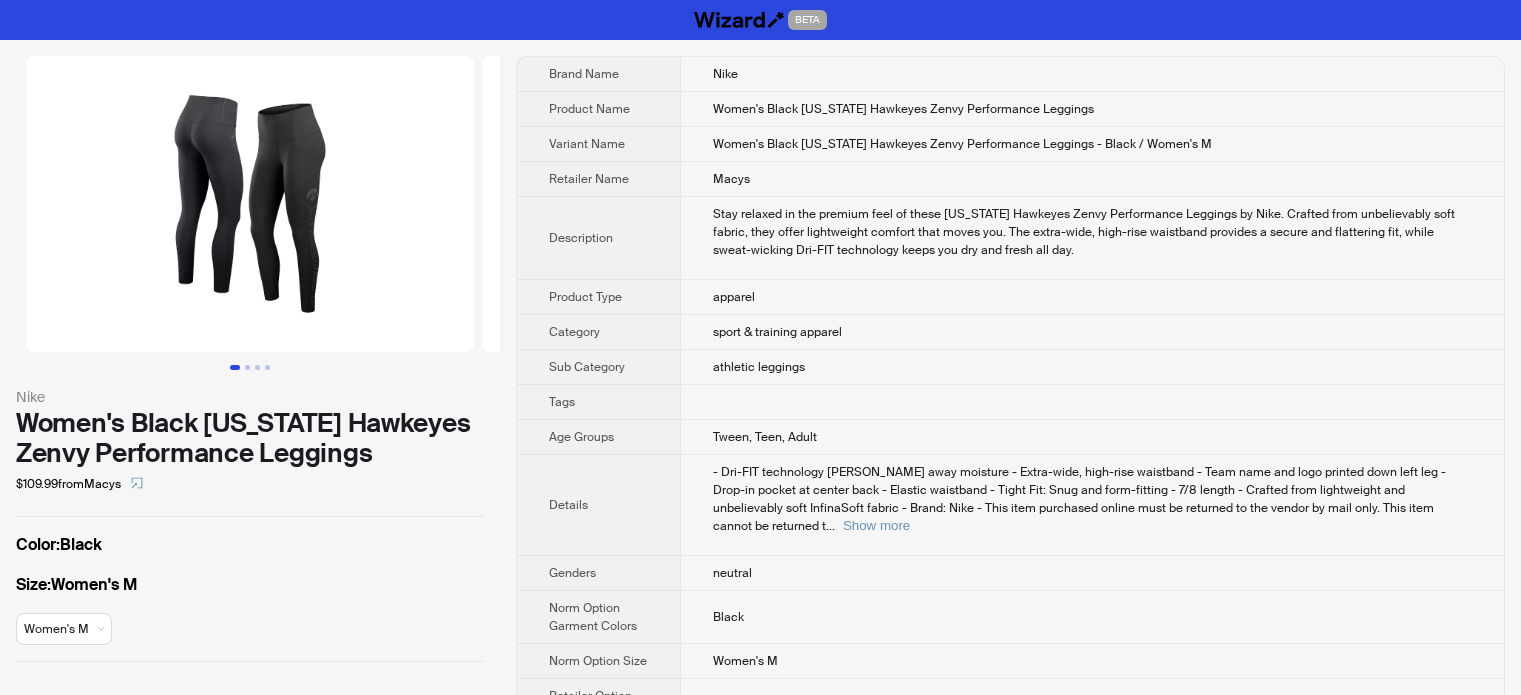 scroll, scrollTop: 0, scrollLeft: 0, axis: both 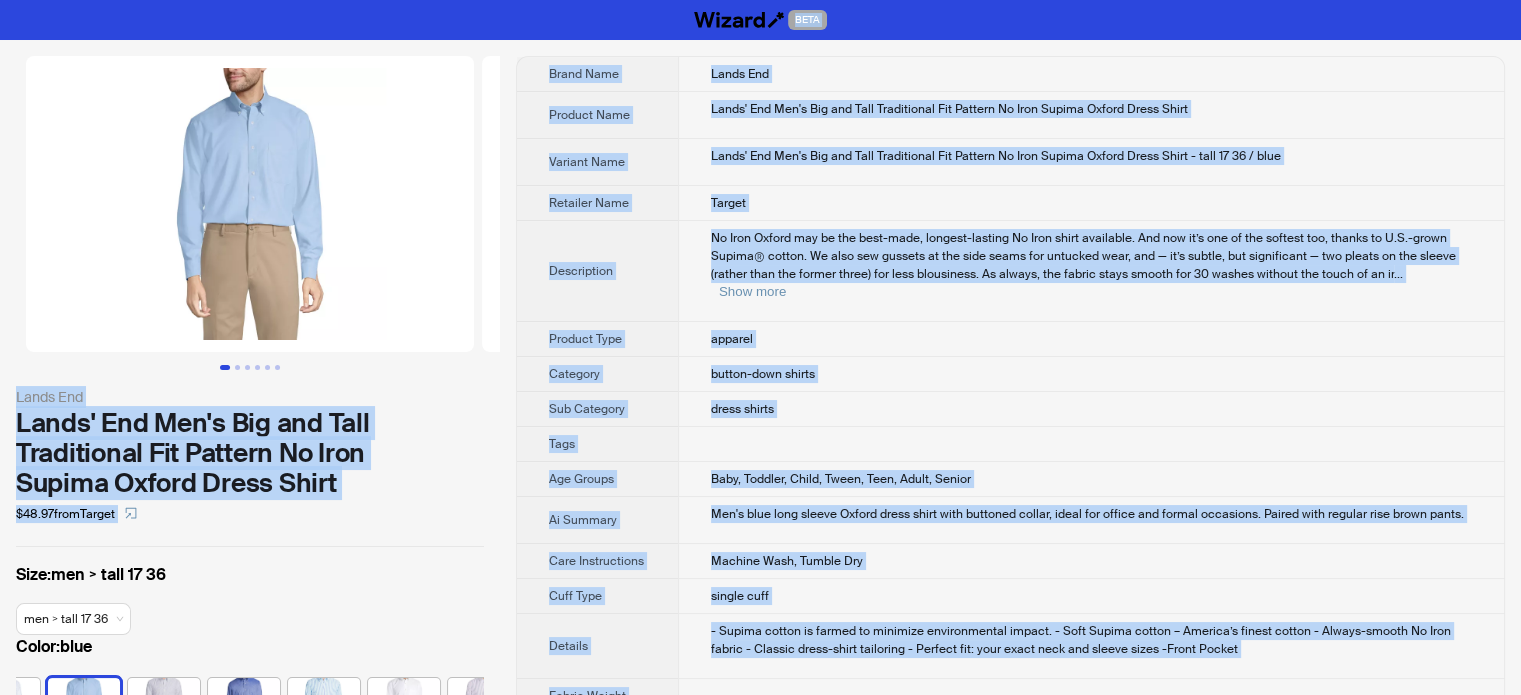 click on "No Iron Oxford may be the best-made, longest-lasting No Iron shirt available. And now it’s one of the softest too, thanks to U.S.-grown Supima® cotton. We also sew gussets at the side seams for untucked wear, and — it’s subtle, but significant — two pleats on the sleeve (rather than the former three) for less blousiness. As always, the fabric stays smooth for 30 washes without the touch of an ir" at bounding box center [1083, 256] 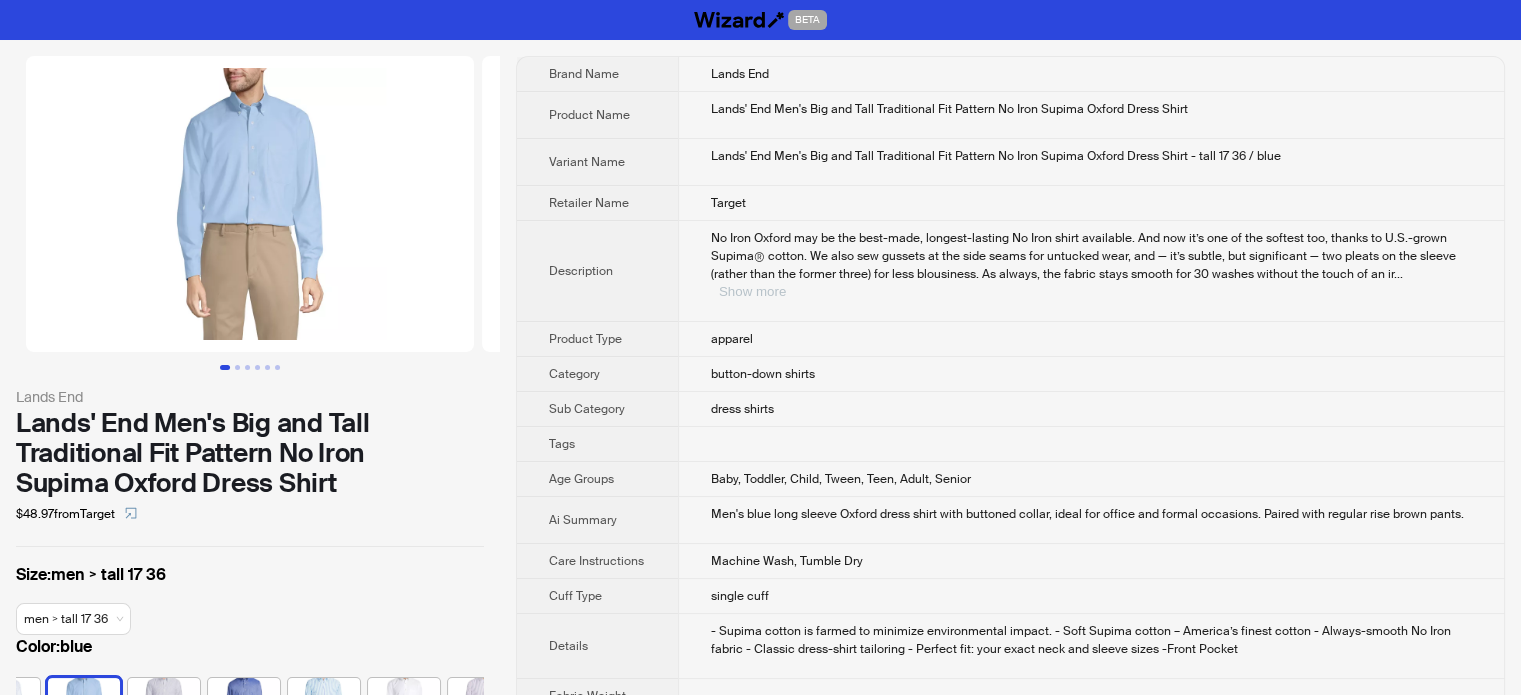 click on "Show more" at bounding box center (752, 291) 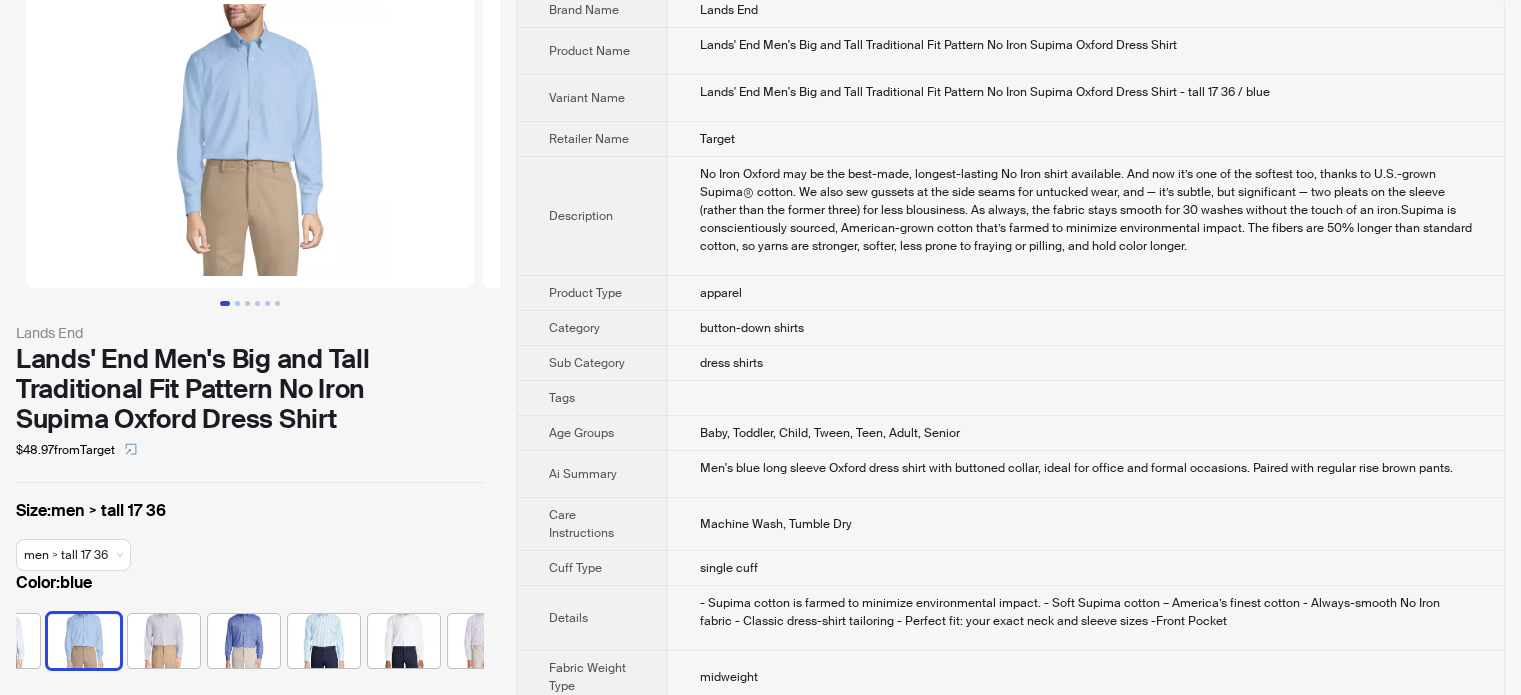 scroll, scrollTop: 100, scrollLeft: 0, axis: vertical 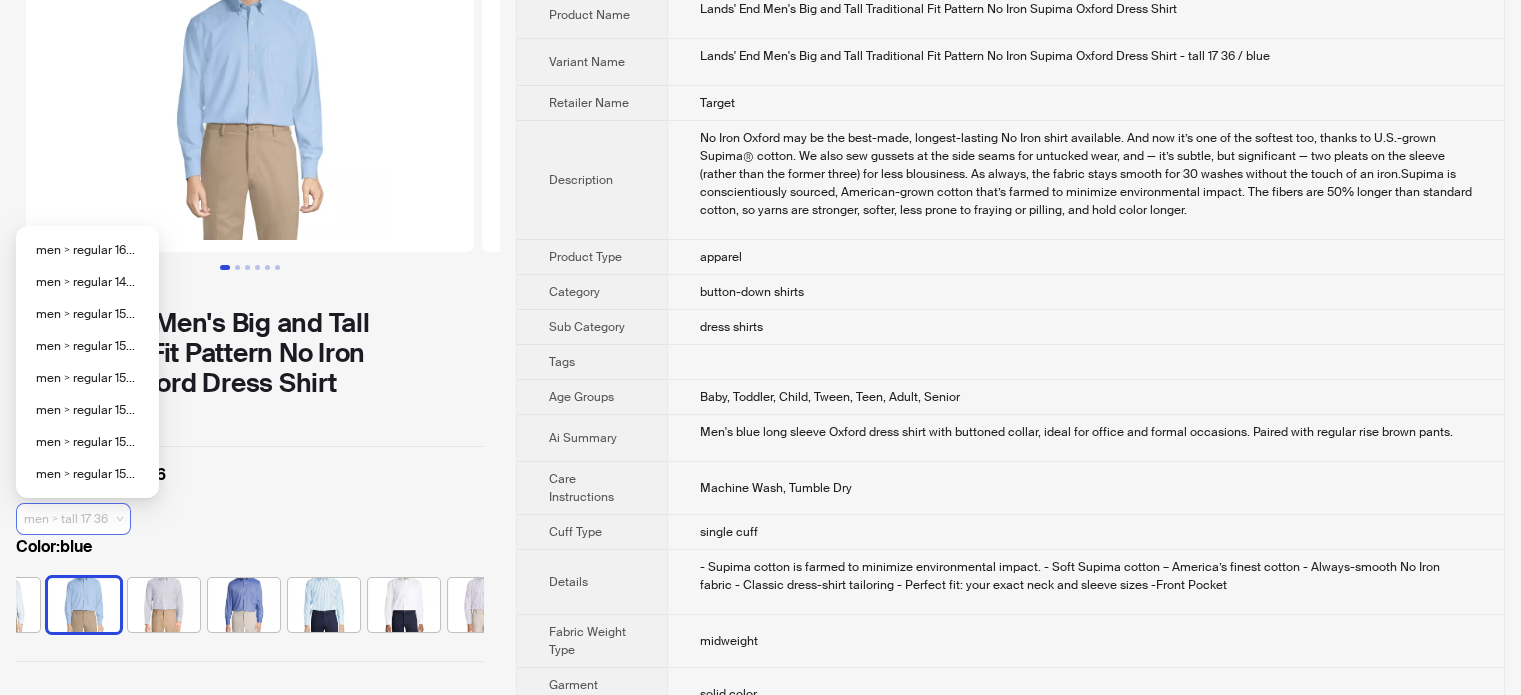click on "men > tall 17 36" at bounding box center (73, 519) 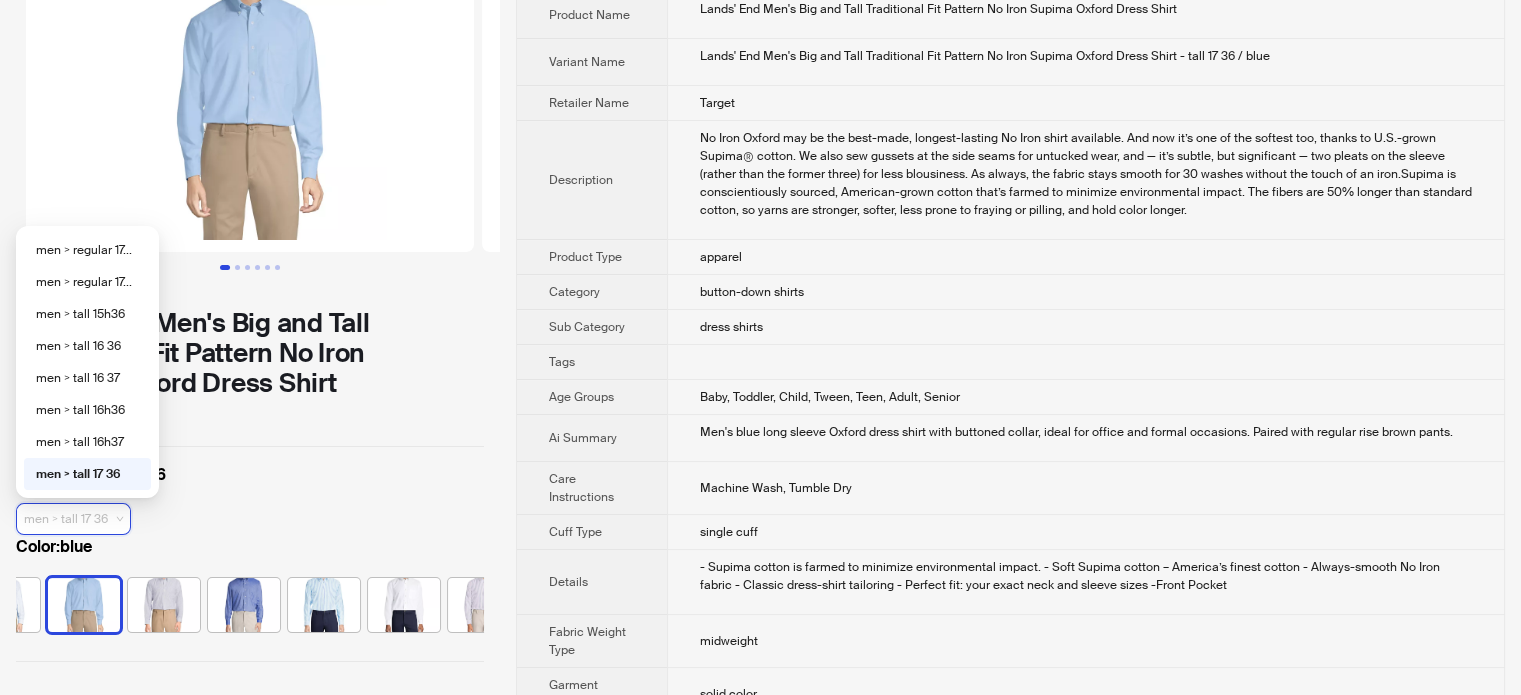 click on "men > tall 17 36" at bounding box center (73, 519) 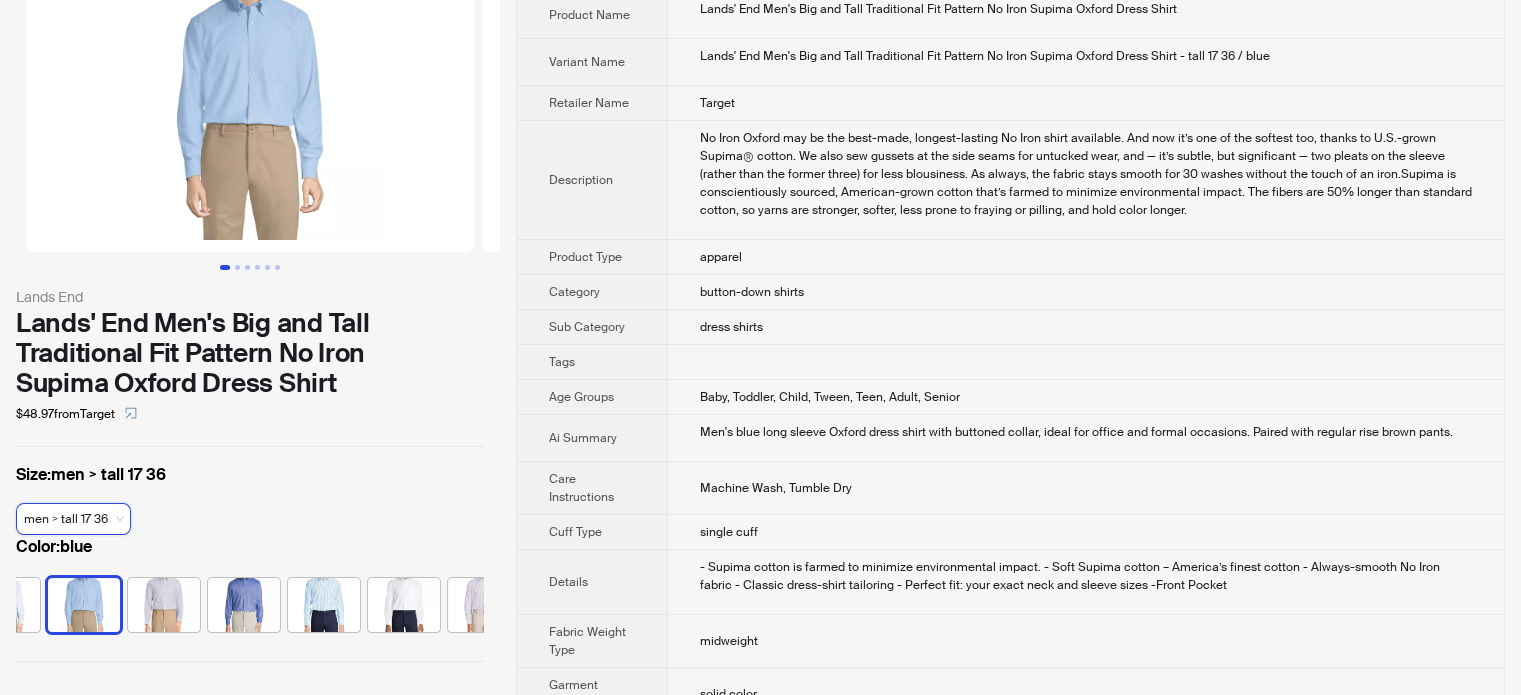click on "Size :  men > tall 17 36 men > tall 17 36 men > tall 17 36" at bounding box center [250, 499] 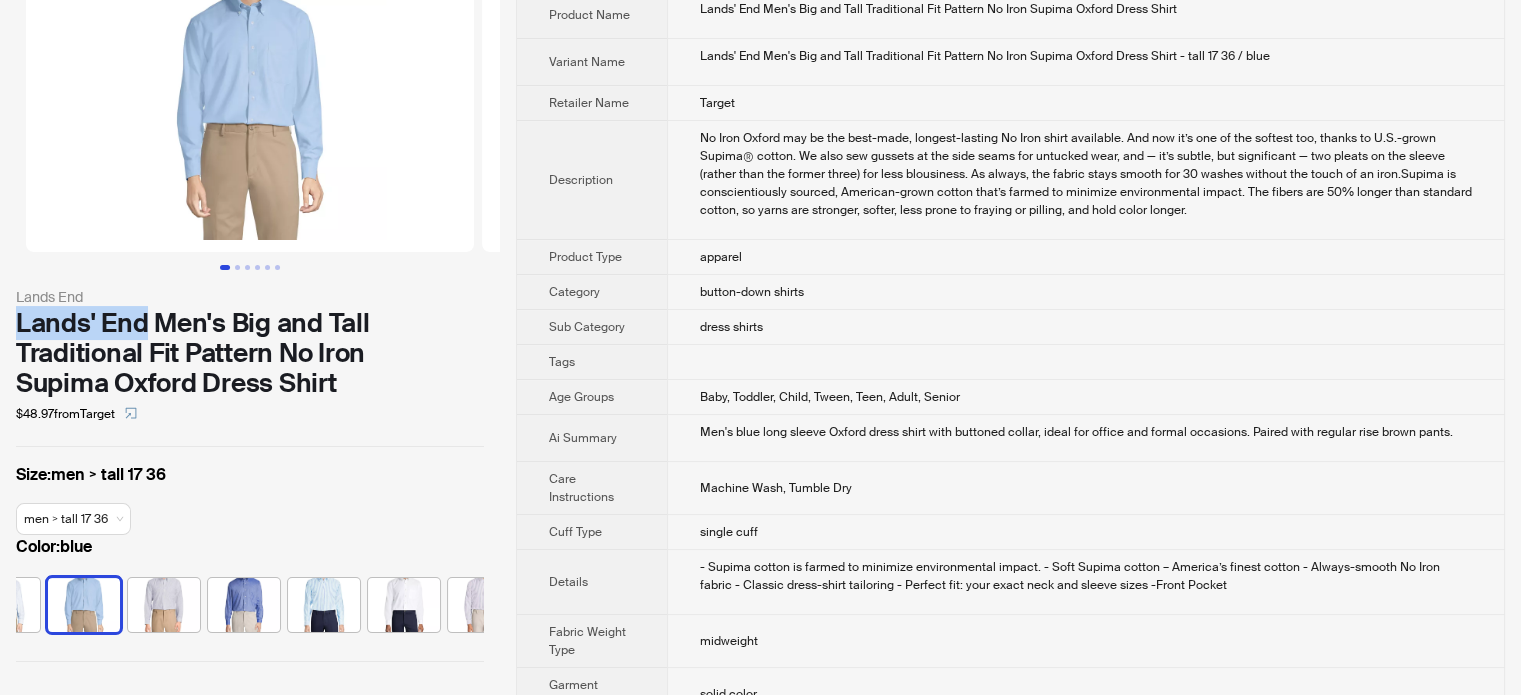 drag, startPoint x: 19, startPoint y: 320, endPoint x: 145, endPoint y: 309, distance: 126.47925 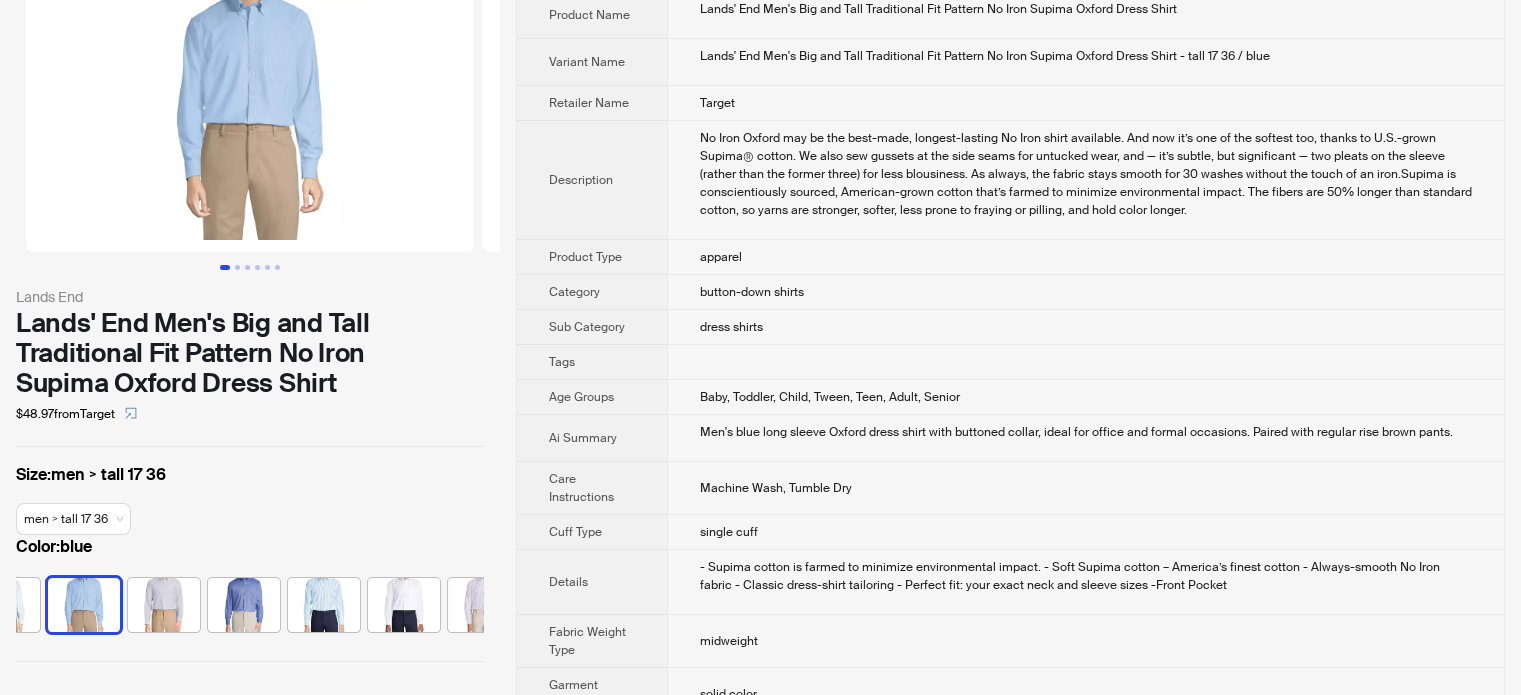 click on "Lands' End Men's Big and Tall Traditional Fit Pattern No Iron Supima Oxford Dress Shirt" at bounding box center (250, 353) 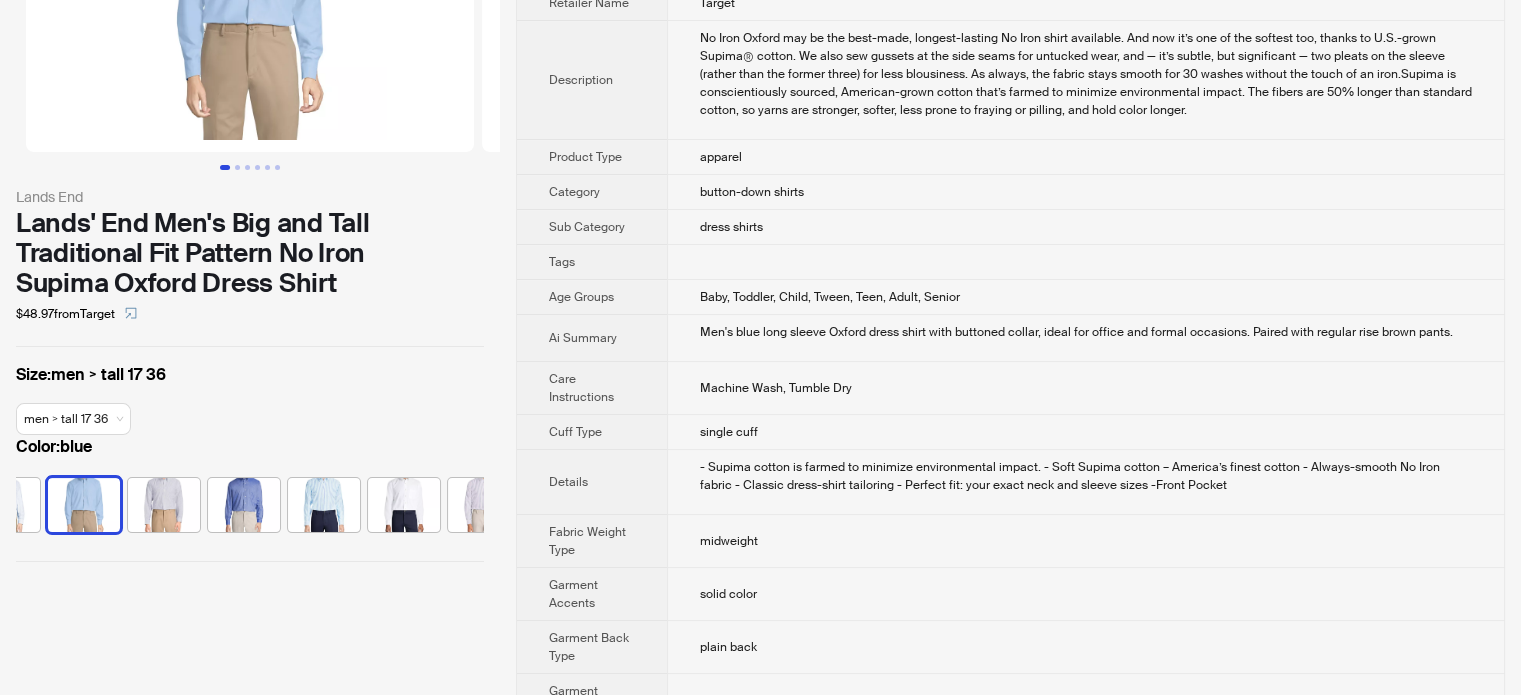 click on "apparel" at bounding box center (1085, 157) 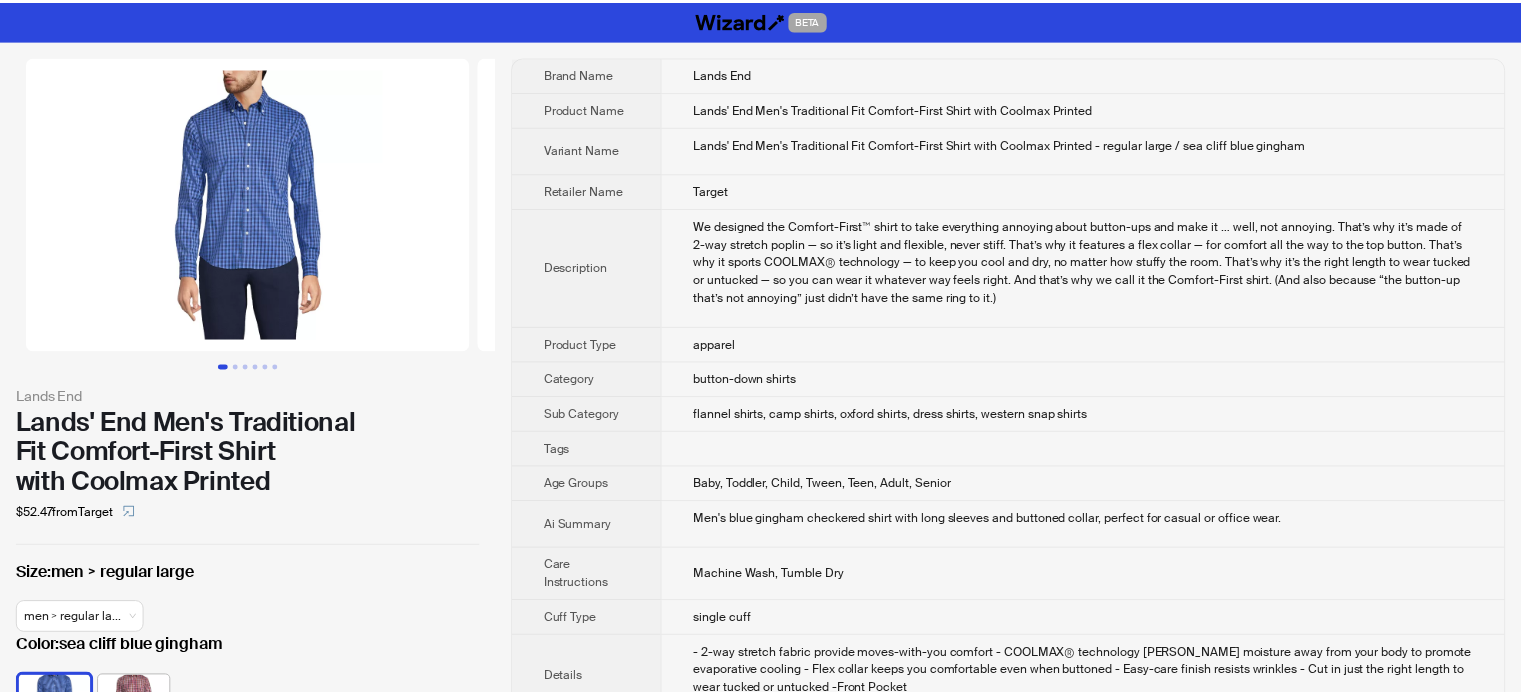 scroll, scrollTop: 0, scrollLeft: 0, axis: both 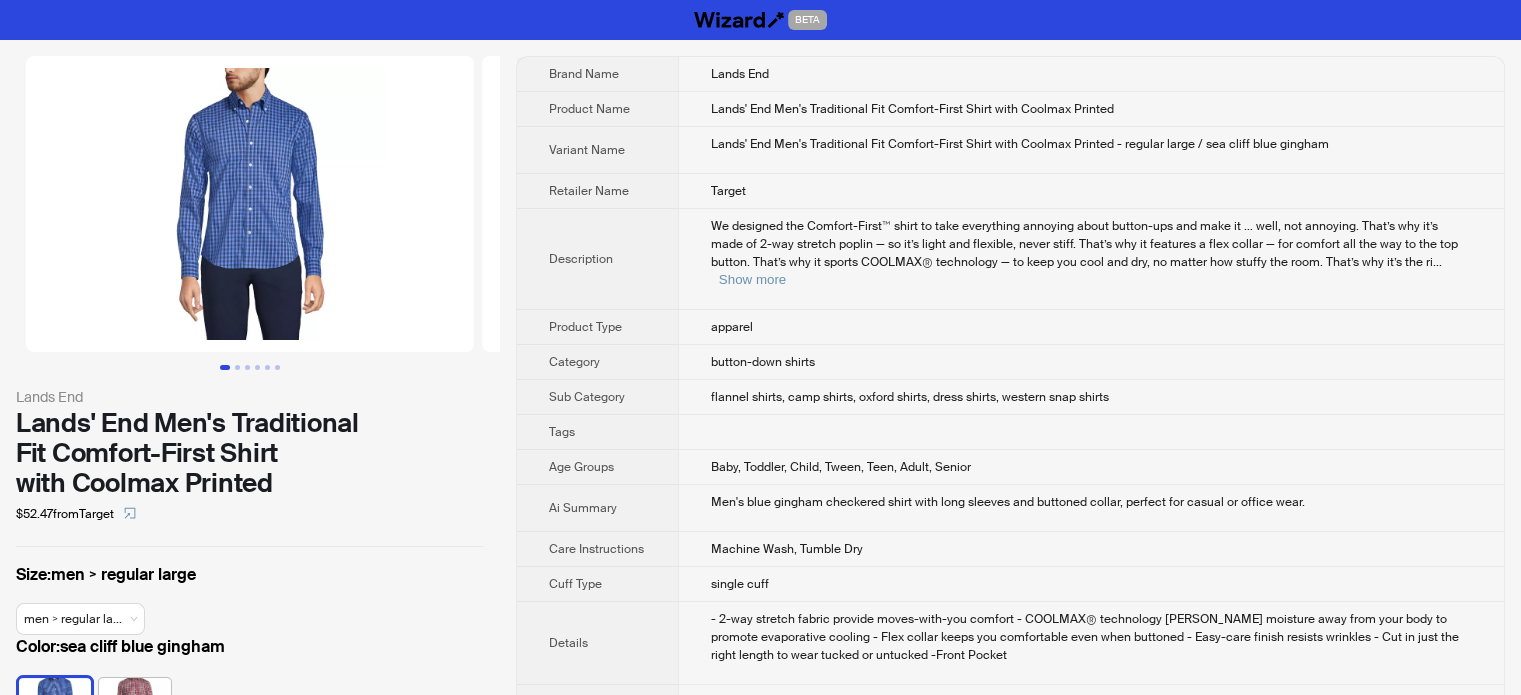 click on "We designed the Comfort-First™ shirt to take everything annoying about button-ups and make it … well, not annoying. That’s why it’s made of 2-way stretch poplin — so it’s light and flexible, never stiff. That’s why it features a flex collar — for comfort all the way to the top button. That’s why it sports COOLMAX® technology — to keep you cool and dry, no matter how stuffy the room. That’s why it’s the ri" at bounding box center [1084, 244] 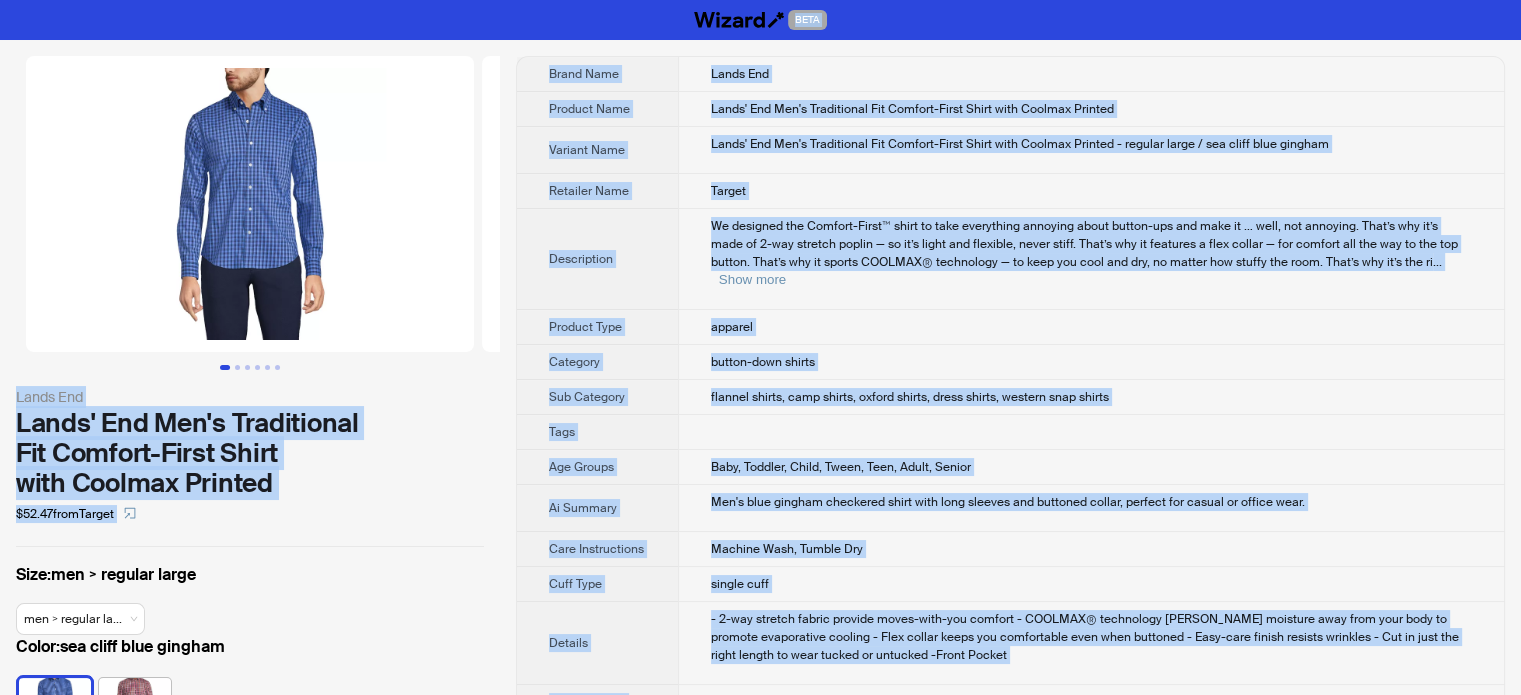 copy on "BETA Lands End Lands' End Men's Traditional Fit Comfort-First Shirt with Coolmax Printed $52.47  from  Target Size :  men > regular large men > regular la... Color :  sea cliff blue gingham Brand Name Lands End Product Name Lands' End Men's Traditional Fit Comfort-First Shirt with Coolmax Printed Variant Name Lands' End Men's Traditional Fit Comfort-First Shirt with Coolmax Printed - regular large / sea cliff blue gingham Retailer Name Target Description We designed the Comfort-First™ shirt to take everything annoying about button-ups and make it … well, not annoying. That’s why it’s made of 2-way stretch poplin — so it’s light and flexible, never stiff. That’s why it features a flex collar — for comfort all the way to the top button. That’s why it sports COOLMAX® technology — to keep you cool and dry, no matter how stuffy the room. That’s why it’s the ri ... Show more Product Type apparel Category button-down shirts Sub Category flannel shirts, camp shirts, oxford shirts, dress shirts, western snap shirts..." 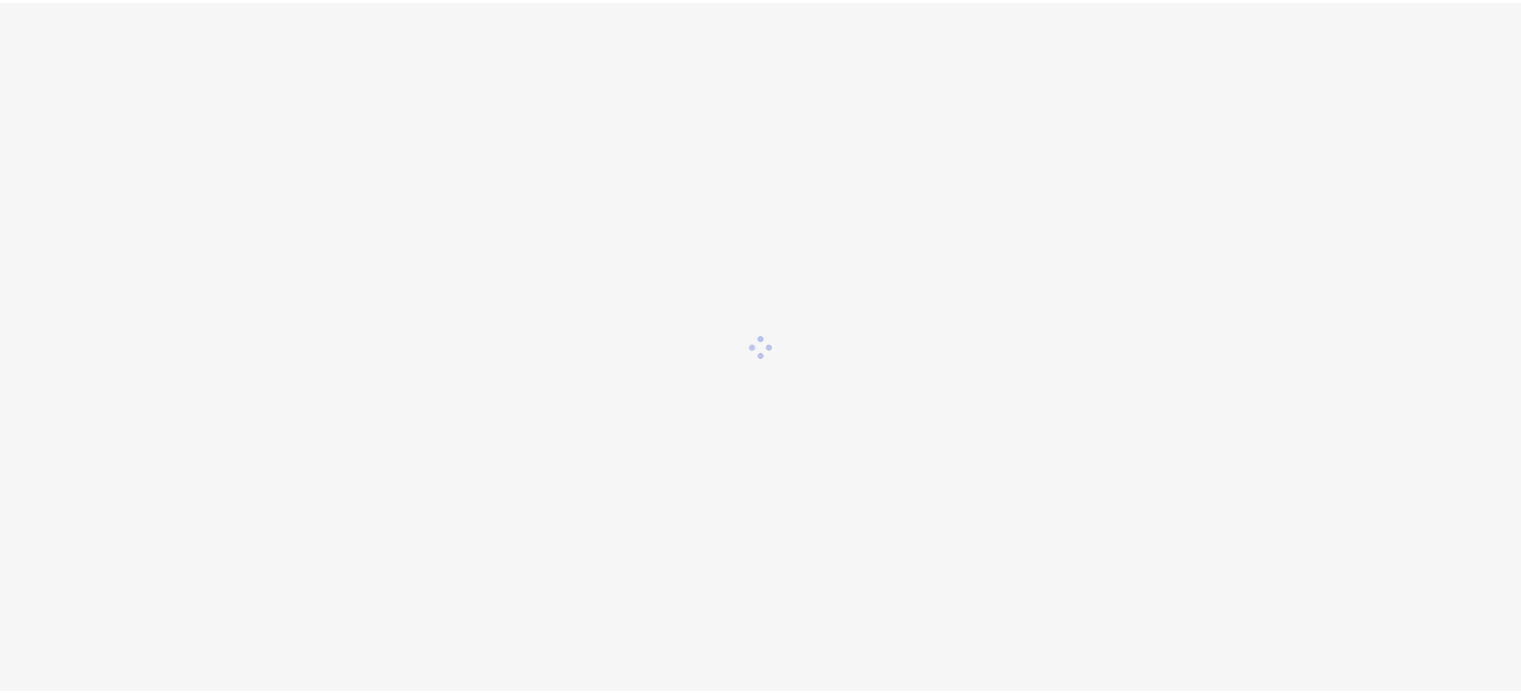 scroll, scrollTop: 0, scrollLeft: 0, axis: both 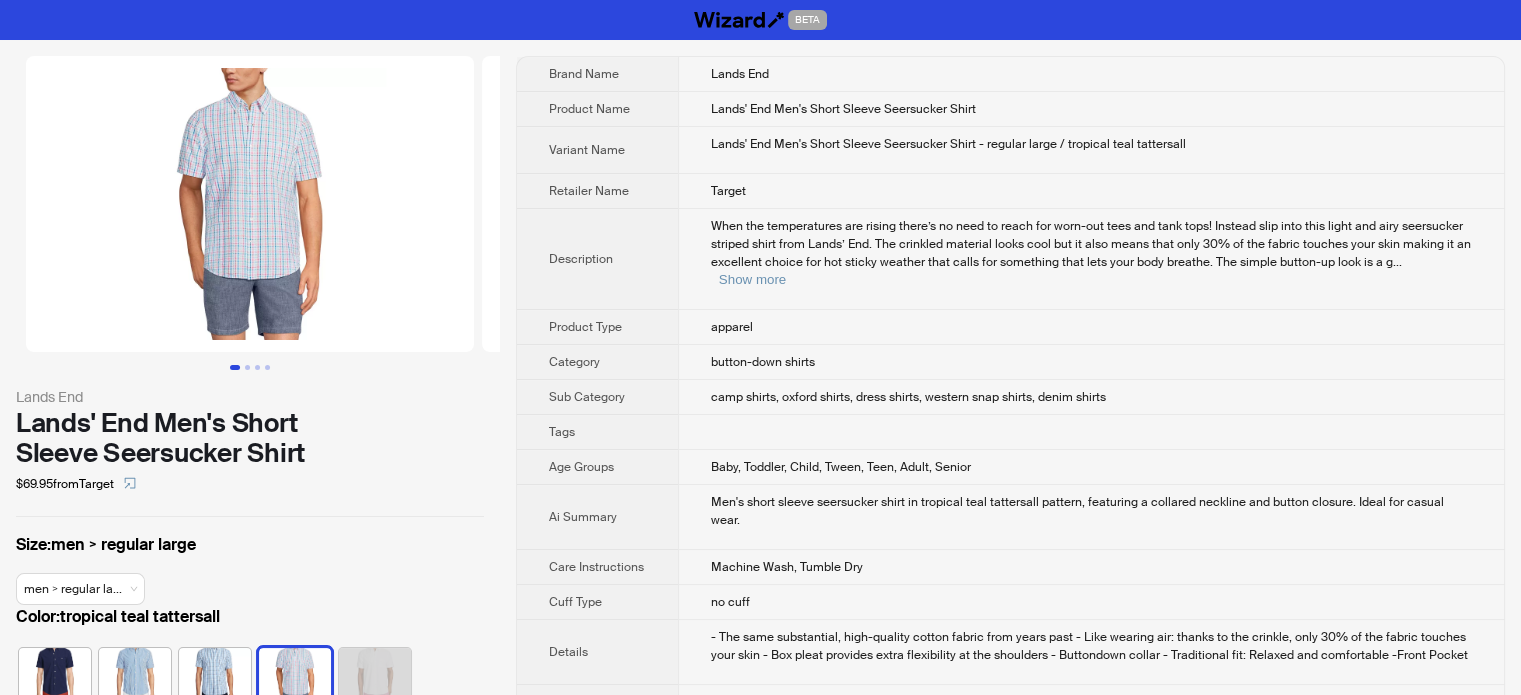 click on "apparel" at bounding box center [1091, 327] 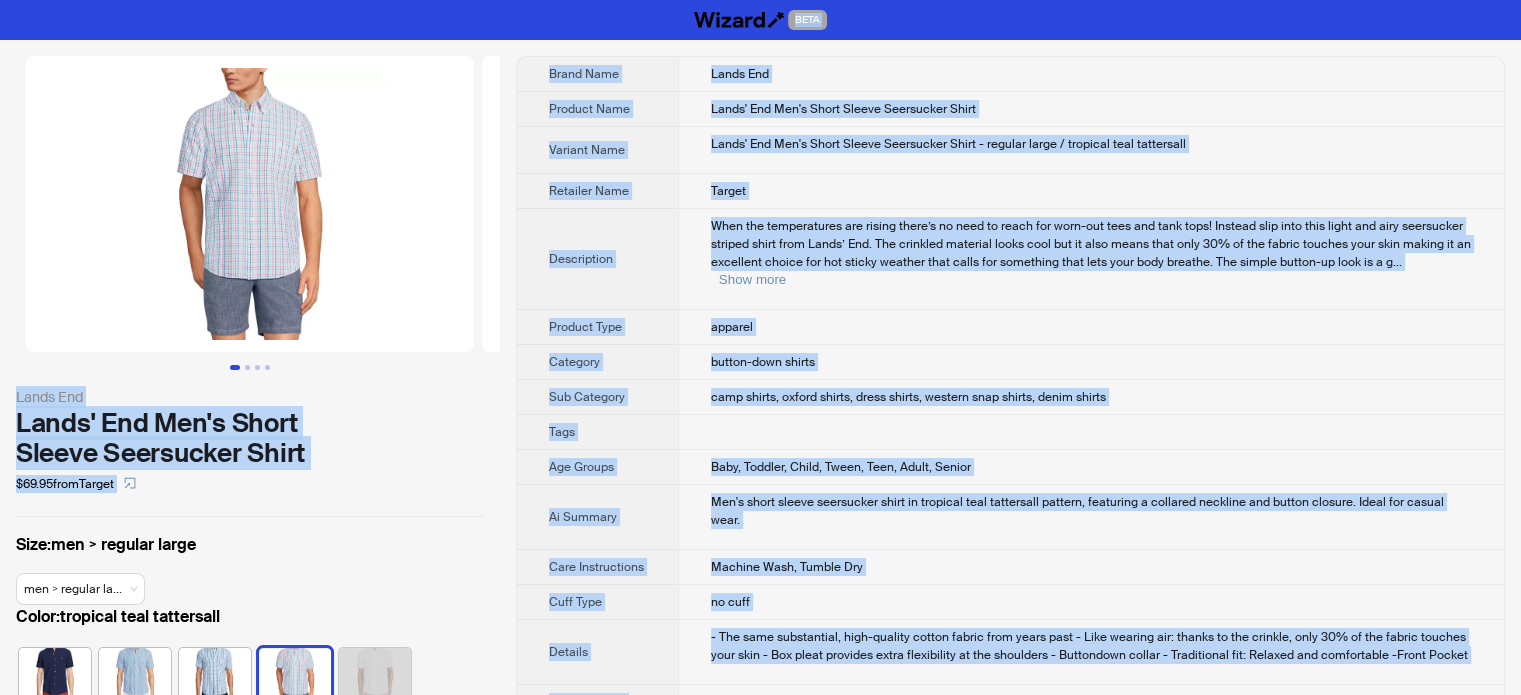 copy on "LORE Ipsum Dol Sitam' Con Adi'e Seddo Eiusmo Temporinci Utlab $77.75  etdo  Magnaa Enim :  adm > veniamq nostr exe > ullamco la... Nisia :  exeacomm cons duisauteir Inrep Volu Velit Ess Cillumf Null Paria' Exc Sin'o Cupid Nonpro Suntculpaq Offic Deserun Moll Animi' Est Lab'p Undeo Istena Errorvolup Accus - dolorem lauda / totamrem aper eaqueipsaq Abilloin Veri Quasia Beataevitae Dict exp nemoenimipsa qui volupt asper’a od fugi co magni dol eosr-seq nesc neq porr quis! Dolorem adip numq eius modit inc magn quaerateti minusso nobis elig Optio’ Cum. Nih impeditq placeatf possi assu rep te aute quibu offi debi 91% re nec saepee volupta repu recu itaque ea hi tenetursa delect rei vol maiore aliaspe dolo asper rep minimnost exer ulla corp susc laborio. Ali commod conseq-qu maxi mo m h ... Quid reru Facilis Expe distinc Namliber tempor-cums nobise Opt Cumqueni impe minusq, maxime placea, facer possim, omnislo ipsu dolors, ametc adipis Elit Sed Doeius Temp, Incidid, Utlab, Etdol, Magn, Aliqu, Enimad Mi Veniamq Nos..." 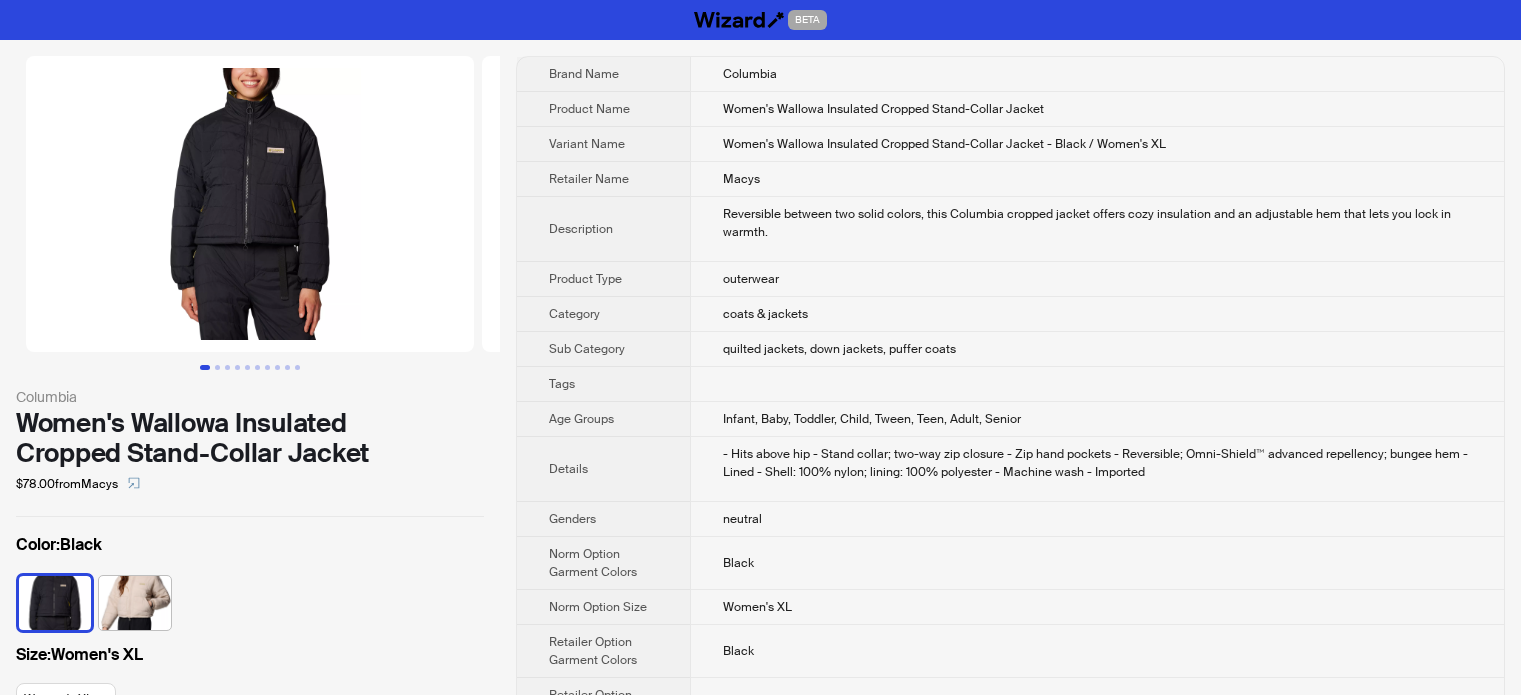 scroll, scrollTop: 0, scrollLeft: 0, axis: both 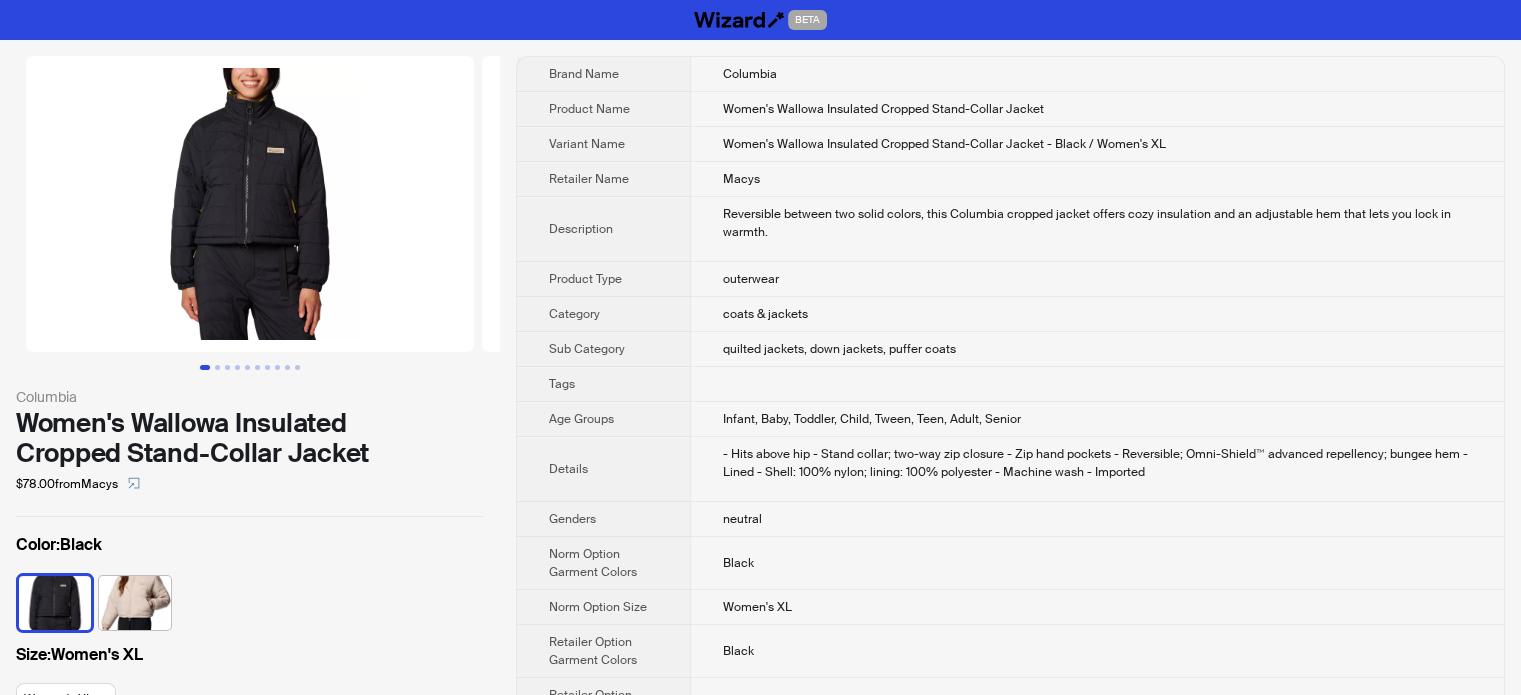 click at bounding box center (1097, 384) 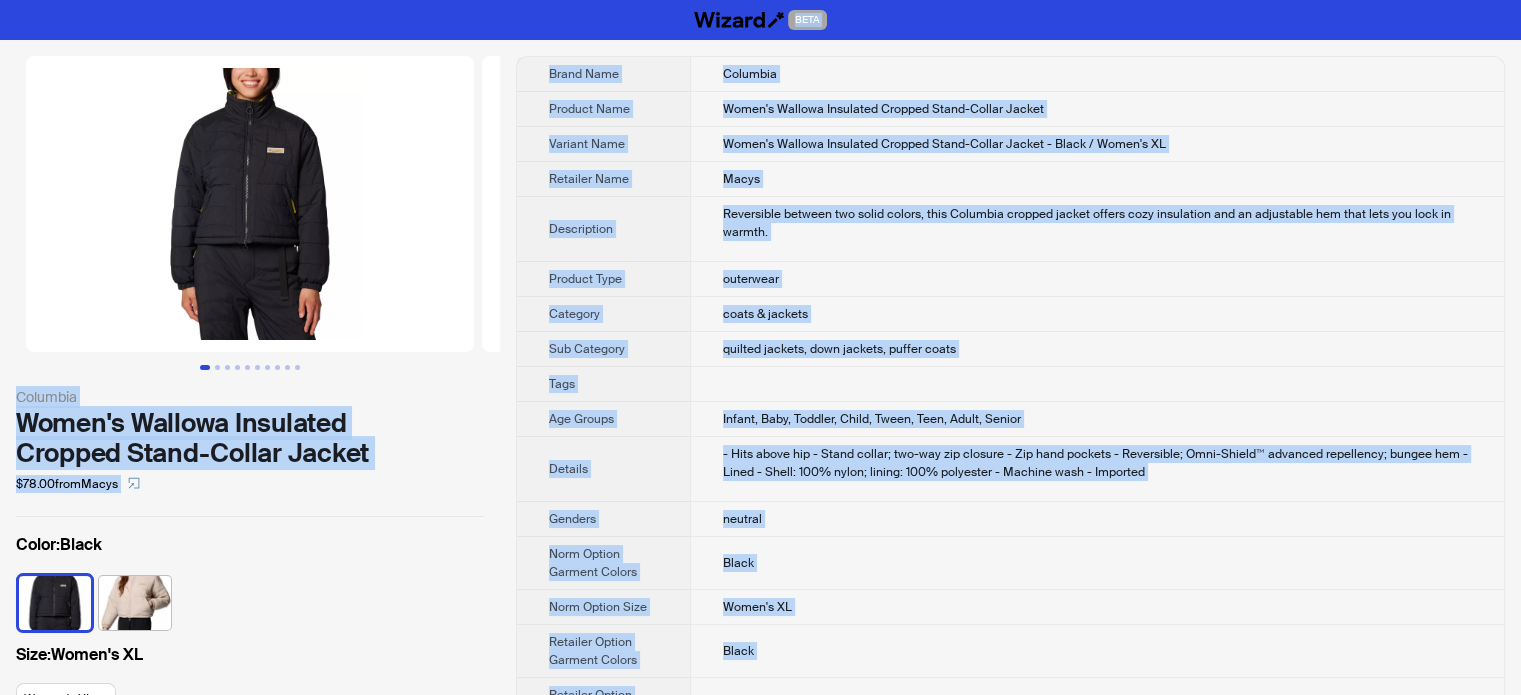 copy on "BETA Columbia Women's Wallowa Insulated Cropped Stand-Collar Jacket $78.00  from  Macys Color :  Black Size :  Women's XL Women's XL Brand Name Columbia Product Name Women's Wallowa Insulated Cropped Stand-Collar Jacket Variant Name Women's Wallowa Insulated Cropped Stand-Collar Jacket - Black / Women's XL Retailer Name Macys Description Reversible between two solid colors, this Columbia cropped jacket offers cozy insulation and an adjustable hem that lets you lock in warmth. Product Type outerwear Category coats & jackets Sub Category quilted jackets, down jackets, puffer coats Tags Age Groups Infant, Baby, Toddler, Child, Tween, Teen, Adult, Senior Details - Hits above hip
- Stand collar; two-way zip closure
- Zip hand pockets
- Reversible; Omni-Shield™ advanced repellency; bungee hem
- Lined
- Shell: 100% nylon; lining: 100% polyester
- Machine wash
- Imported Genders neutral Norm Option Garment Colors Black Norm Option Size Women's XL Retailer Option Garment Colors Black Retailer Option Size Women's XL..." 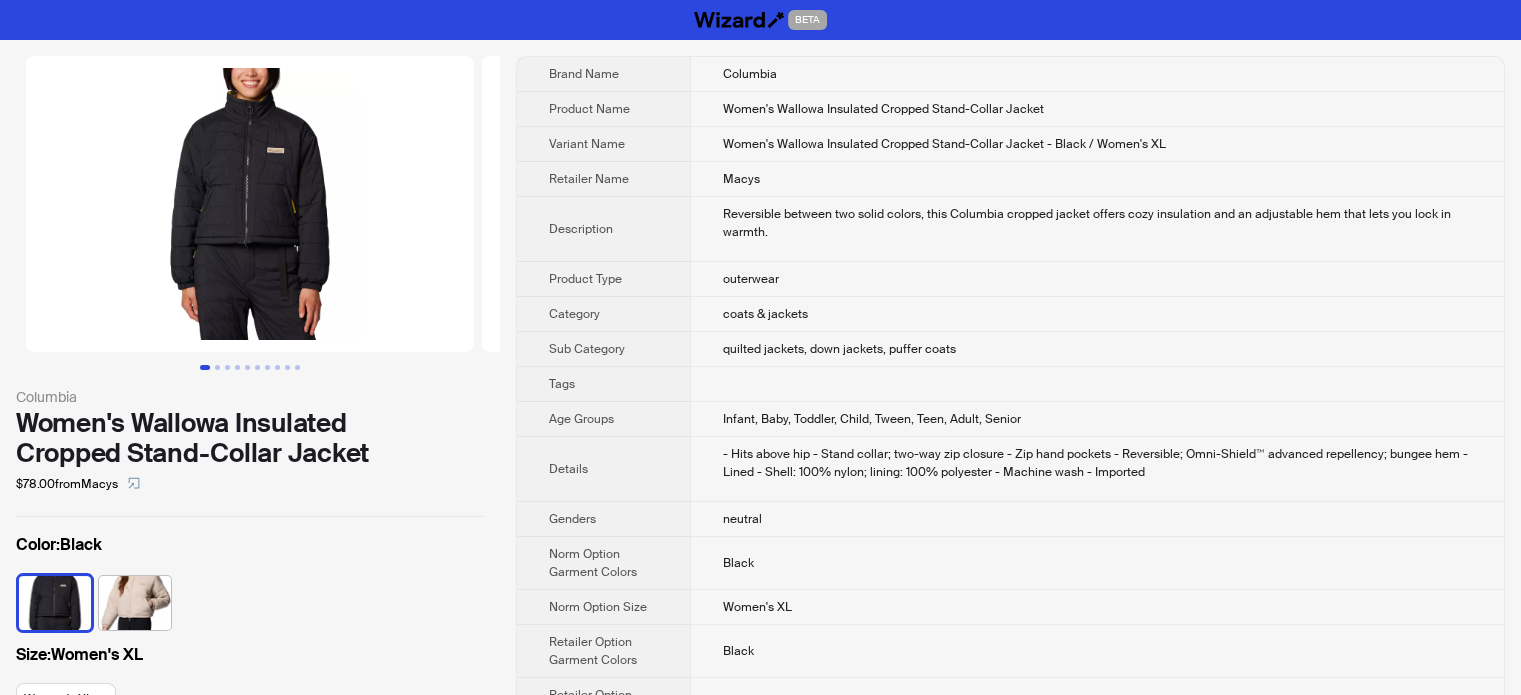 scroll, scrollTop: 100, scrollLeft: 0, axis: vertical 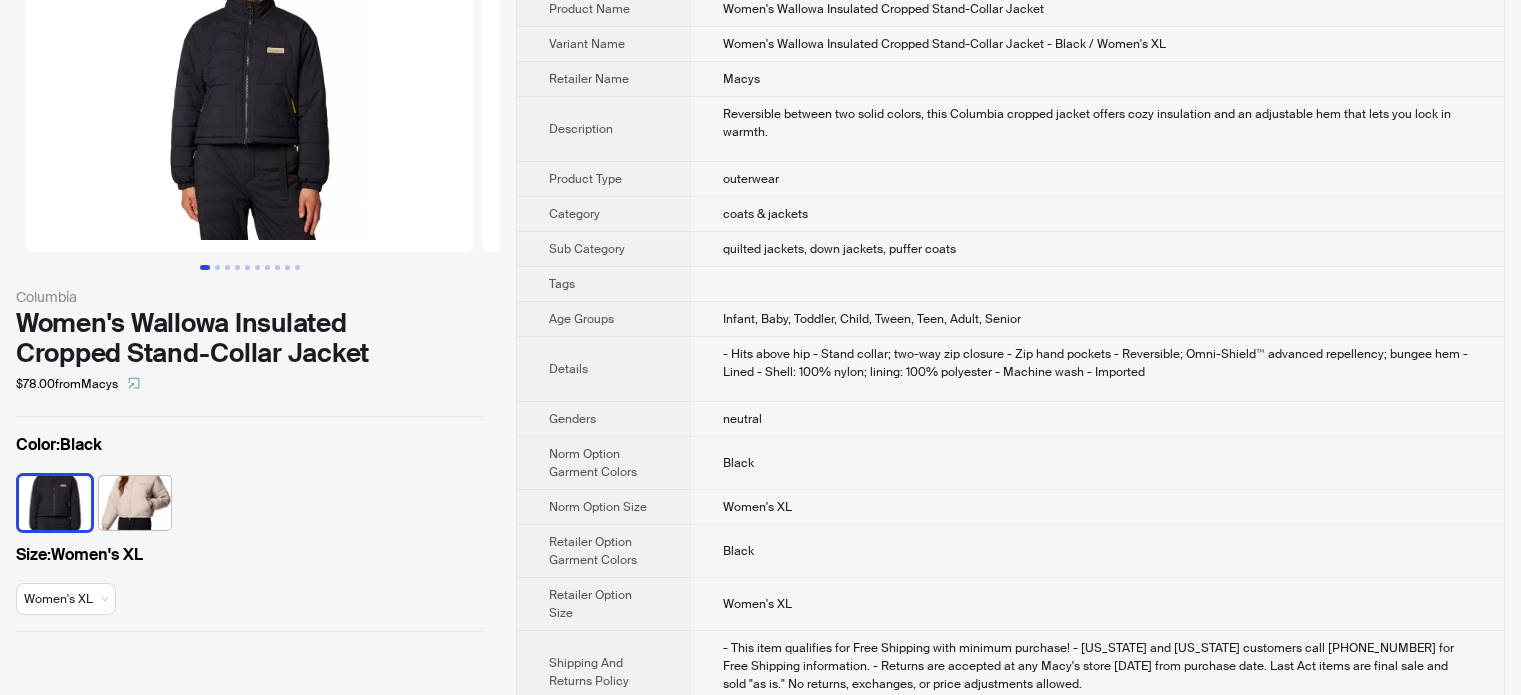 click on "- Hits above hip
- Stand collar; two-way zip closure
- Zip hand pockets
- Reversible; Omni-Shield™ advanced repellency; bungee hem
- Lined
- Shell: 100% nylon; lining: 100% polyester
- Machine wash
- Imported" at bounding box center (1097, 363) 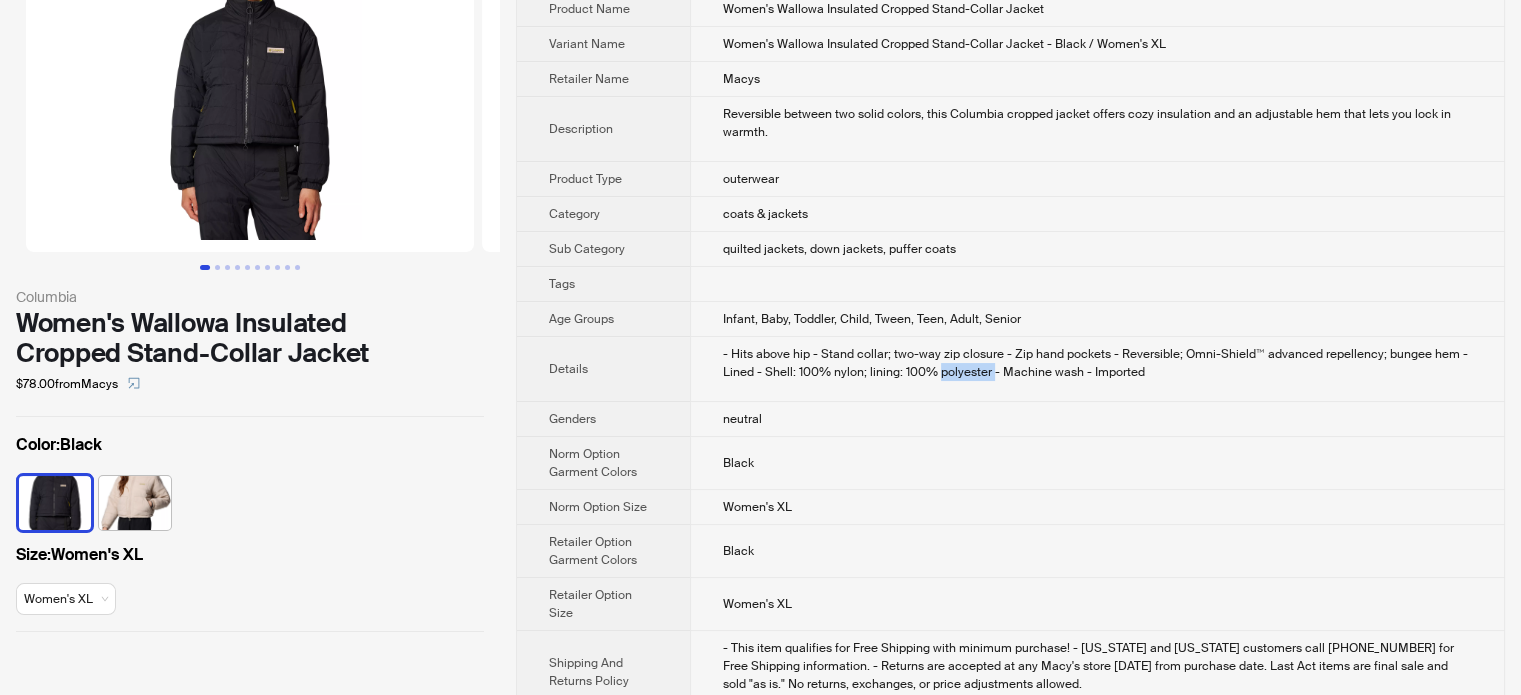 click on "- Hits above hip
- Stand collar; two-way zip closure
- Zip hand pockets
- Reversible; Omni-Shield™ advanced repellency; bungee hem
- Lined
- Shell: 100% nylon; lining: 100% polyester
- Machine wash
- Imported" at bounding box center (1097, 363) 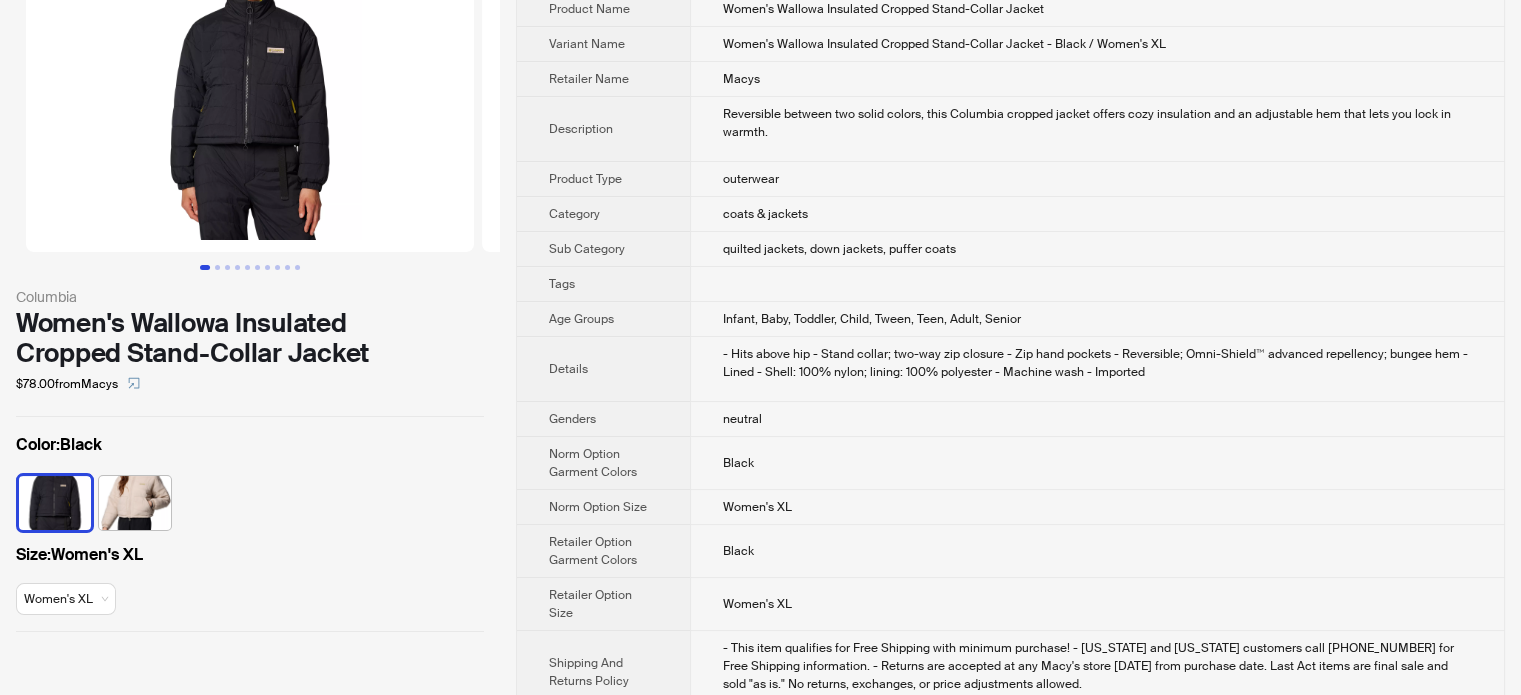 click on "- Hits above hip
- Stand collar; two-way zip closure
- Zip hand pockets
- Reversible; Omni-Shield™ advanced repellency; bungee hem
- Lined
- Shell: 100% nylon; lining: 100% polyester
- Machine wash
- Imported" at bounding box center [1097, 363] 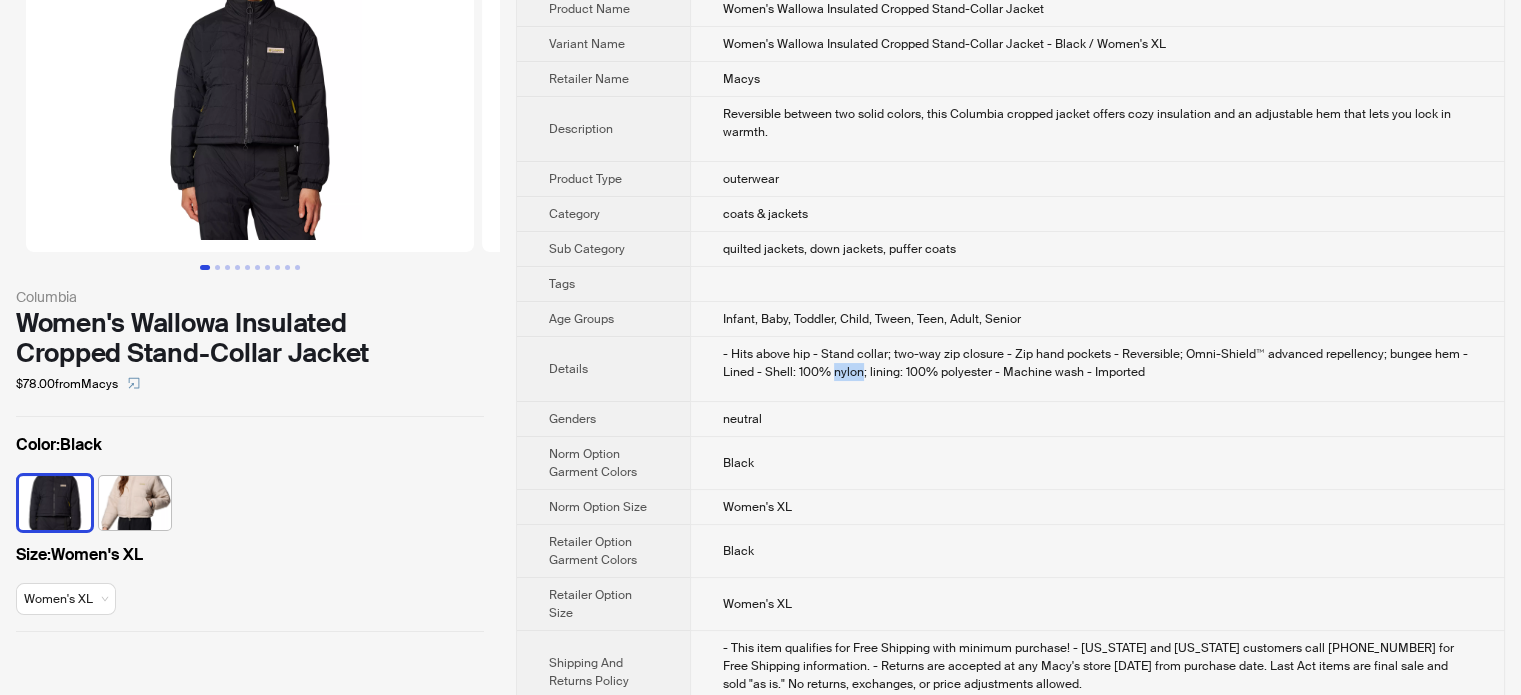 click on "- Hits above hip
- Stand collar; two-way zip closure
- Zip hand pockets
- Reversible; Omni-Shield™ advanced repellency; bungee hem
- Lined
- Shell: 100% nylon; lining: 100% polyester
- Machine wash
- Imported" at bounding box center (1097, 363) 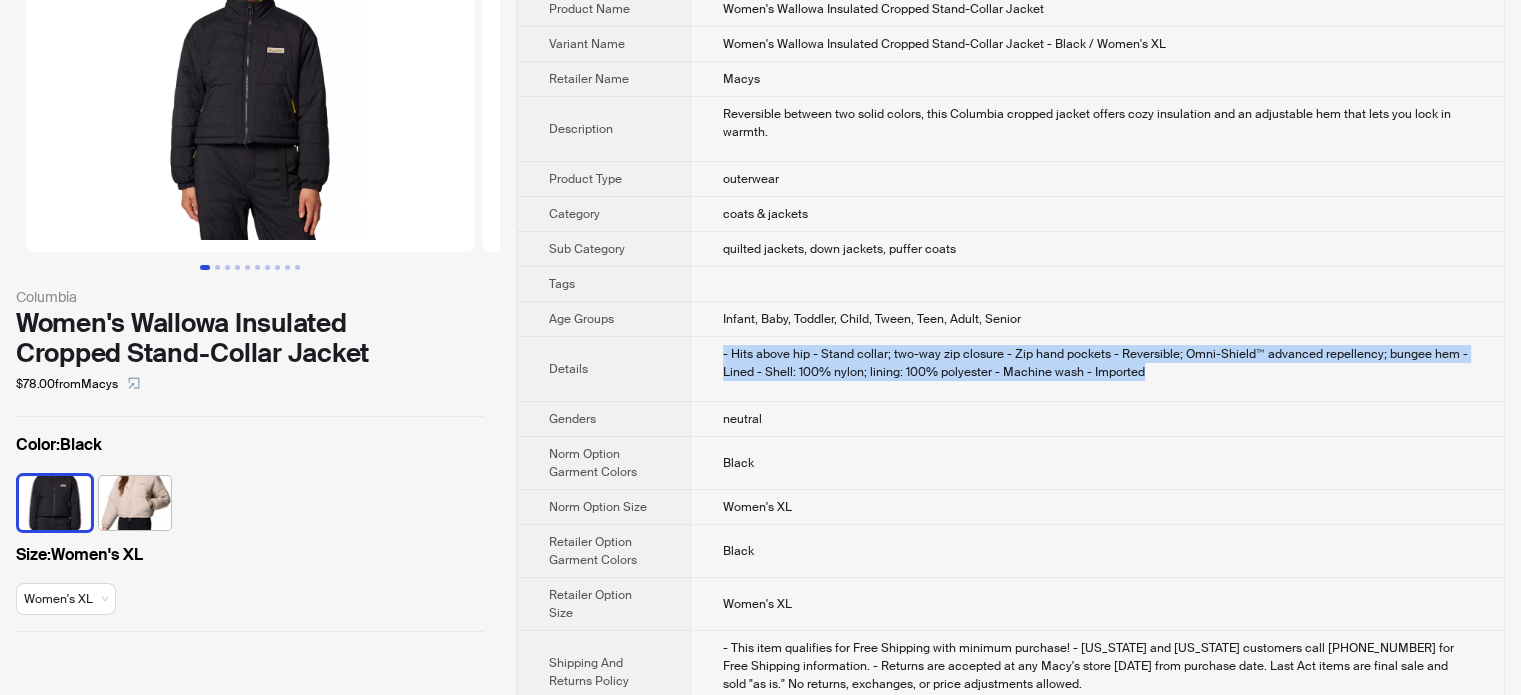 click on "- Hits above hip
- Stand collar; two-way zip closure
- Zip hand pockets
- Reversible; Omni-Shield™ advanced repellency; bungee hem
- Lined
- Shell: 100% nylon; lining: 100% polyester
- Machine wash
- Imported" at bounding box center (1097, 363) 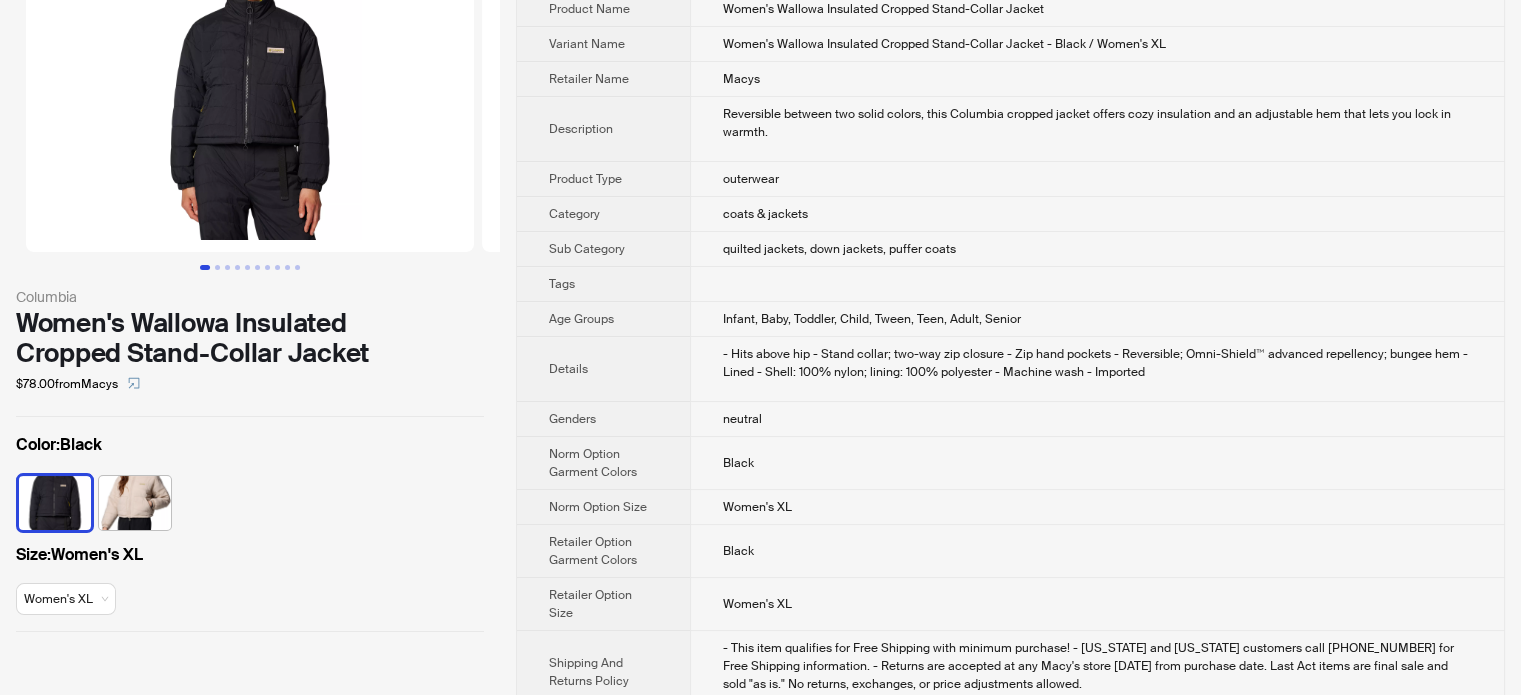 click on "neutral" at bounding box center [1097, 419] 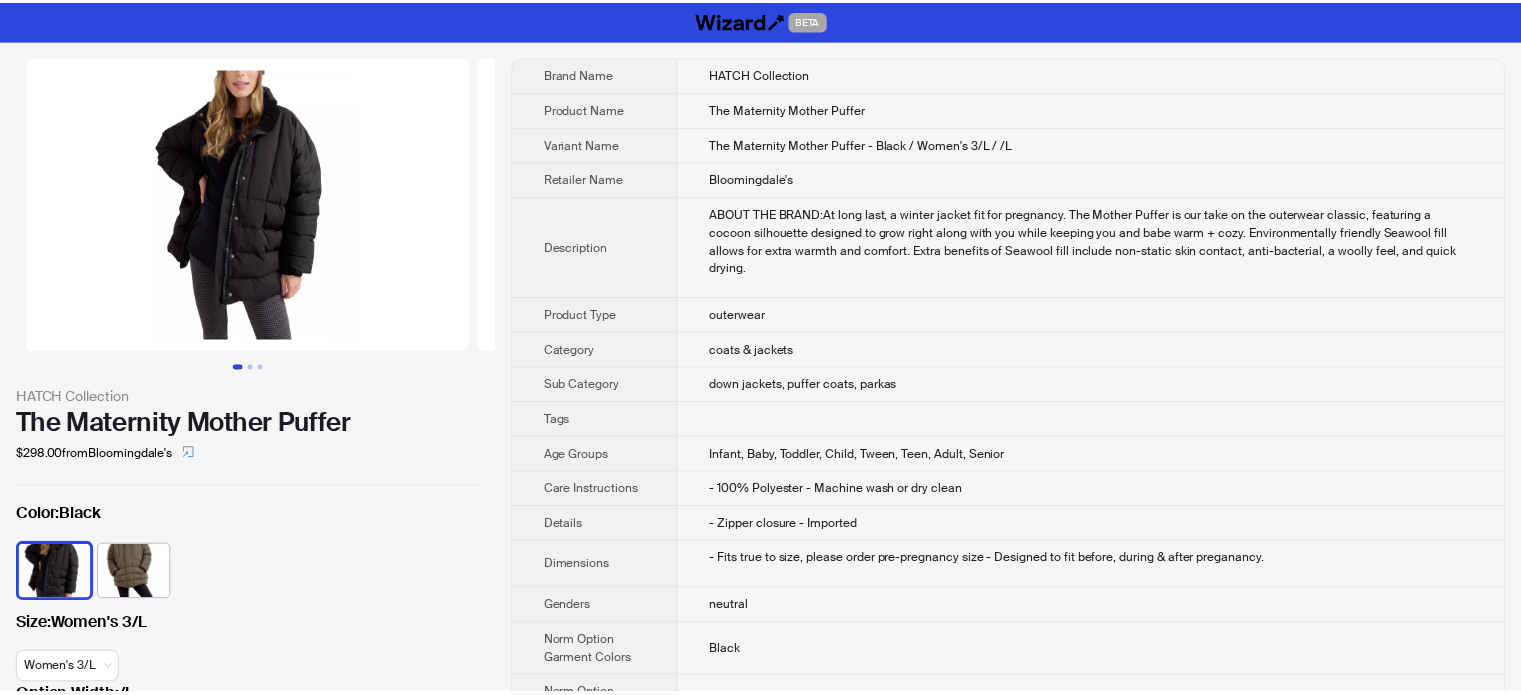scroll, scrollTop: 0, scrollLeft: 0, axis: both 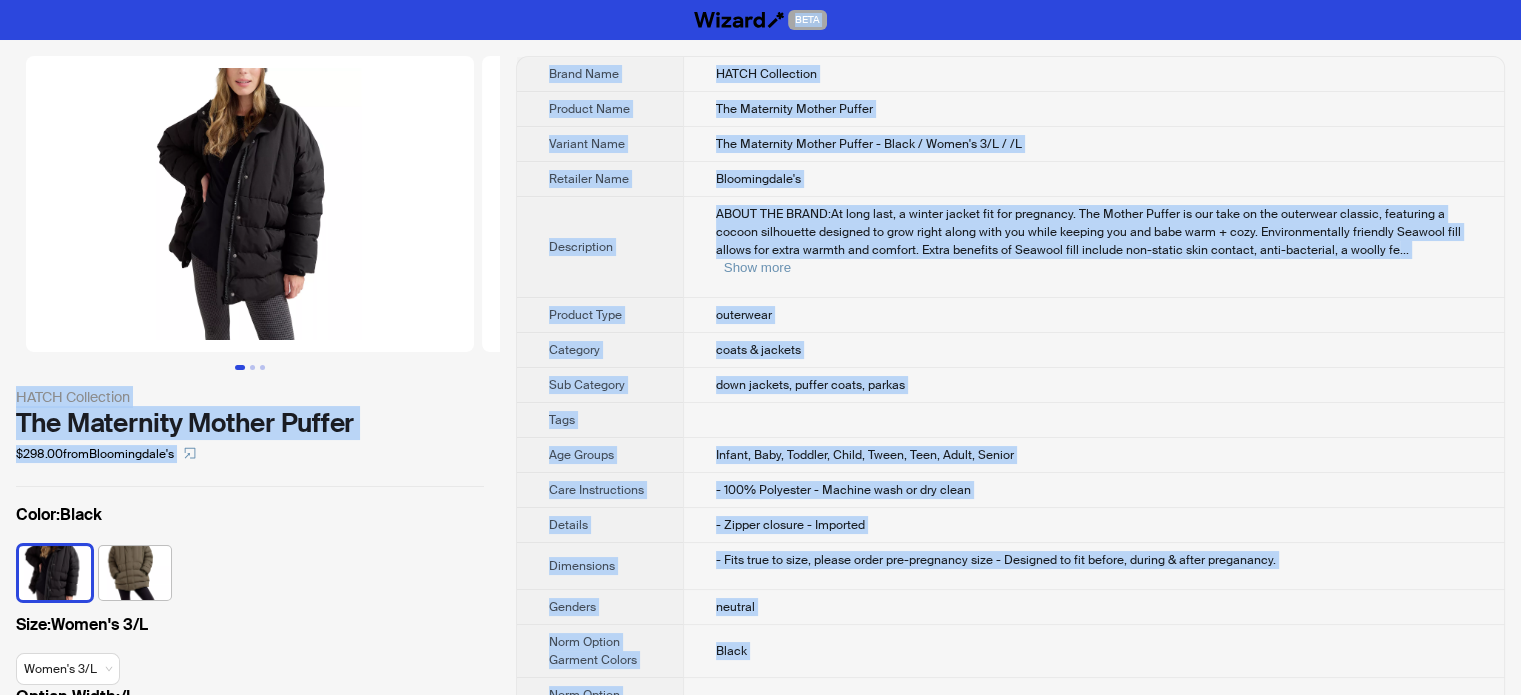 click on "outerwear" at bounding box center (1093, 315) 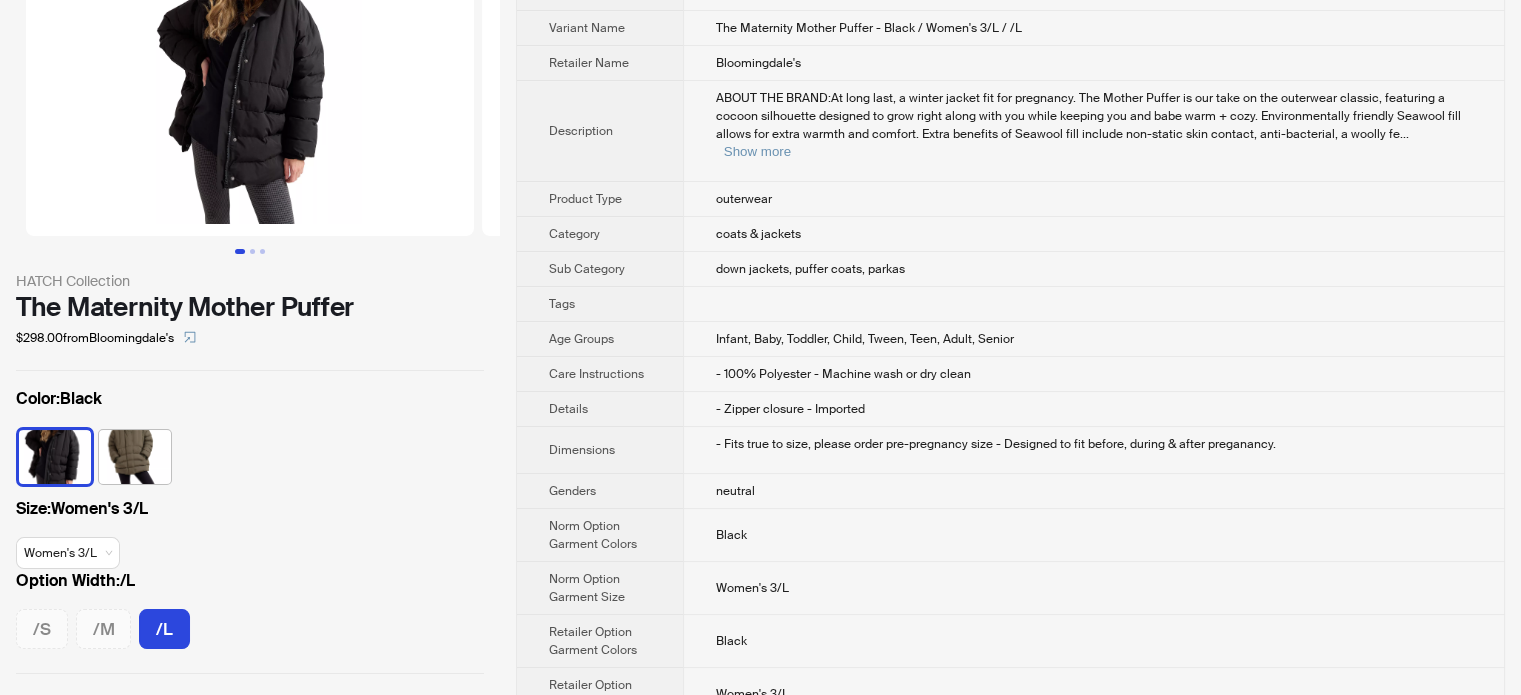 scroll, scrollTop: 241, scrollLeft: 0, axis: vertical 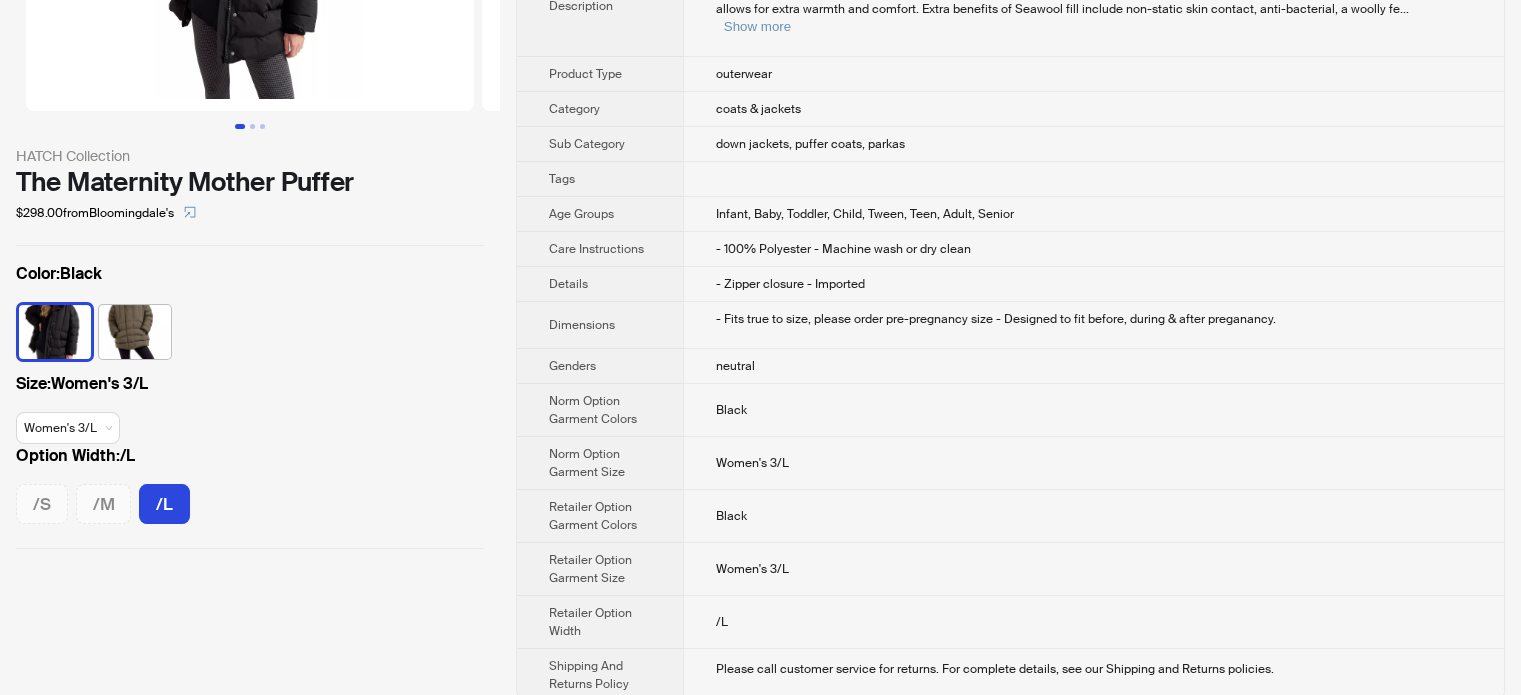 click on "- 100% Polyester
- Machine wash or dry clean" at bounding box center (843, 249) 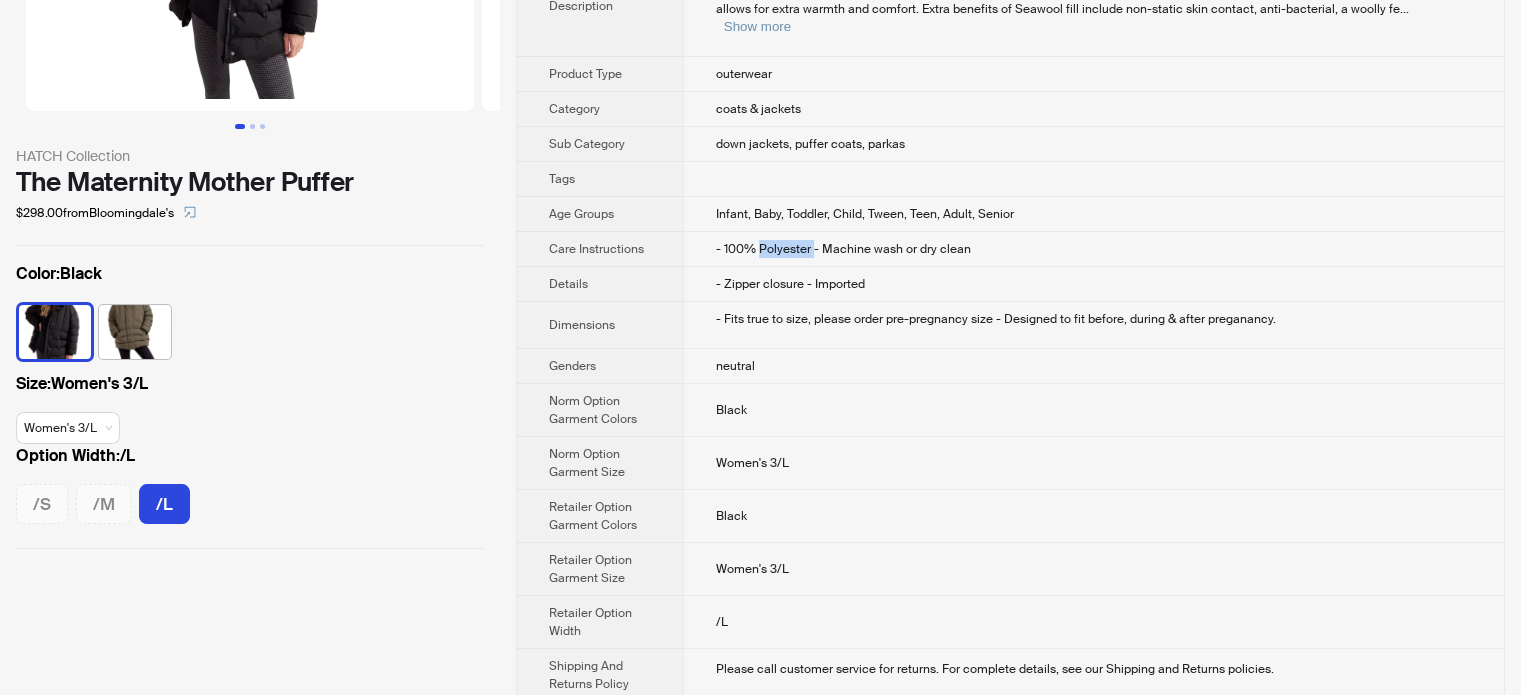 click on "- 100% Polyester
- Machine wash or dry clean" at bounding box center (843, 249) 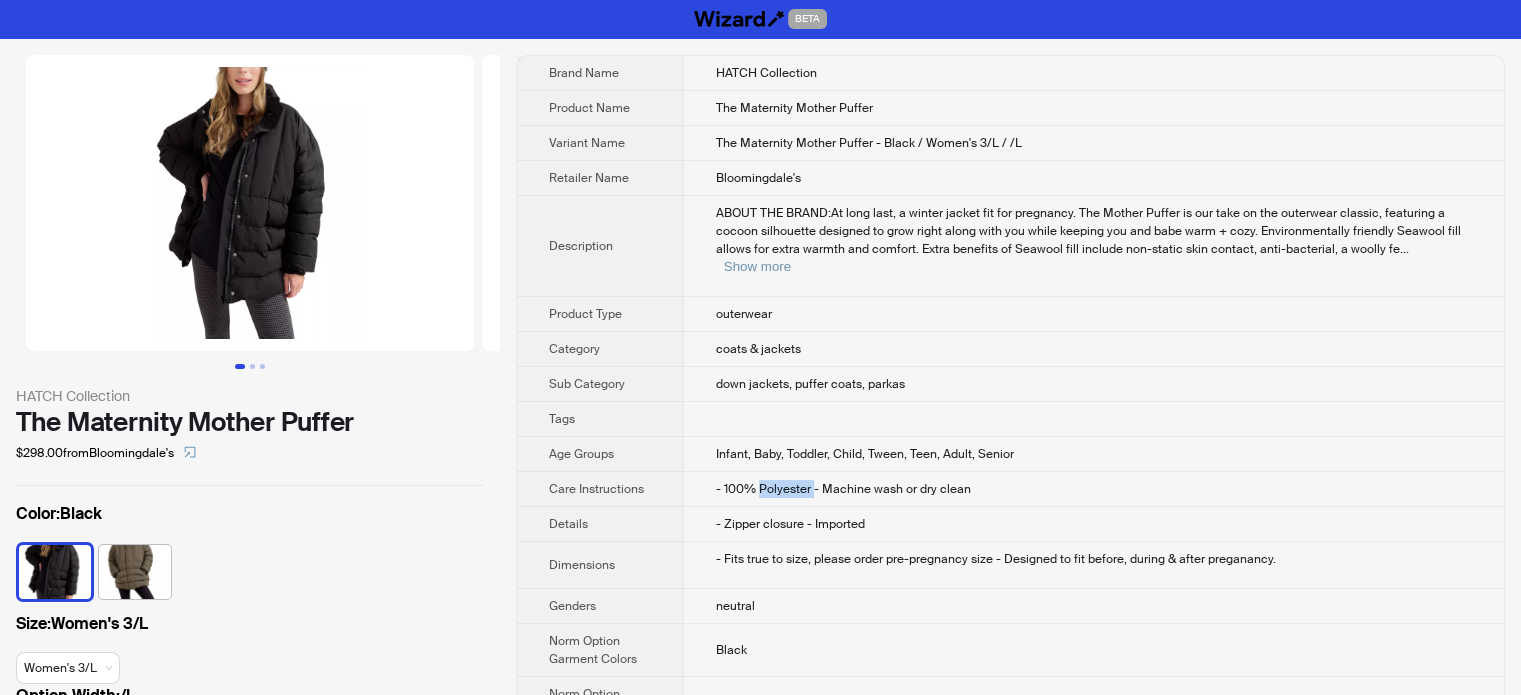 scroll, scrollTop: 0, scrollLeft: 0, axis: both 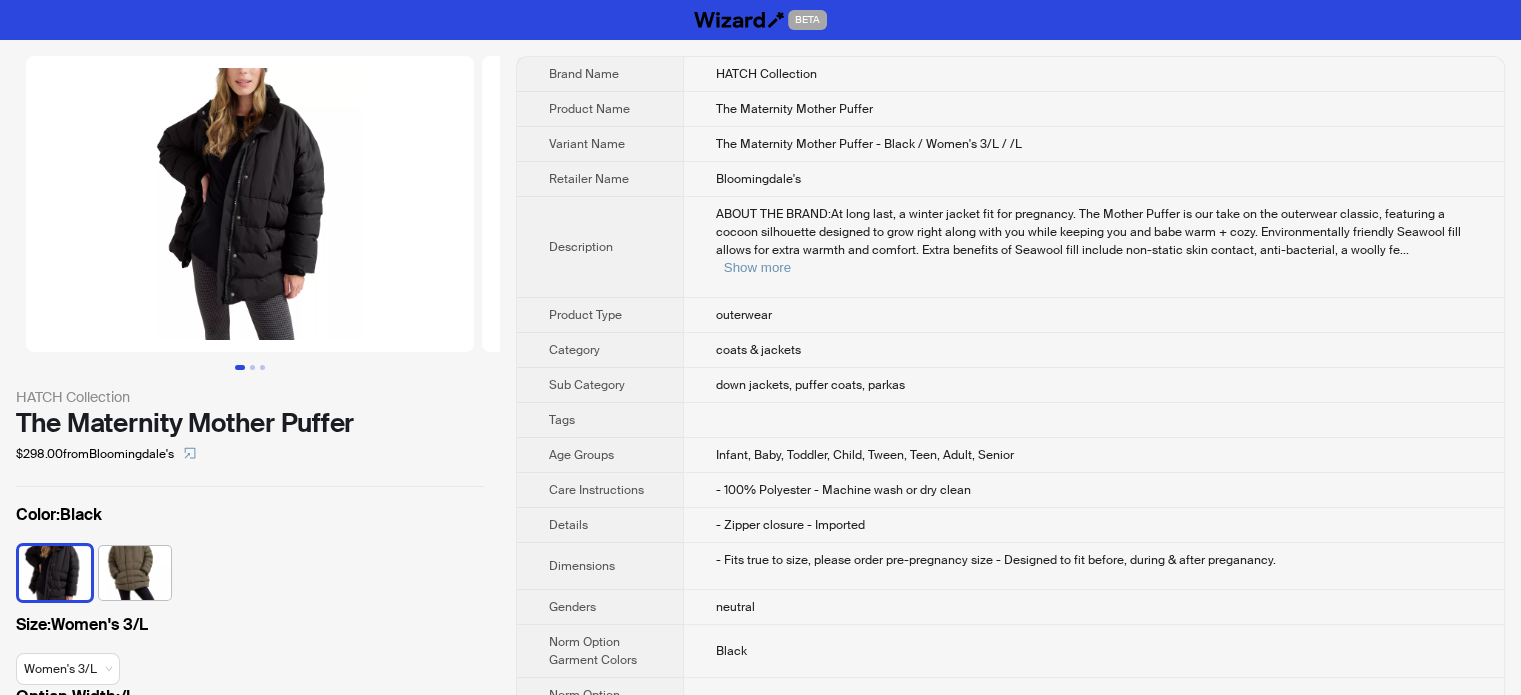 click on "coats & jackets" at bounding box center [1093, 350] 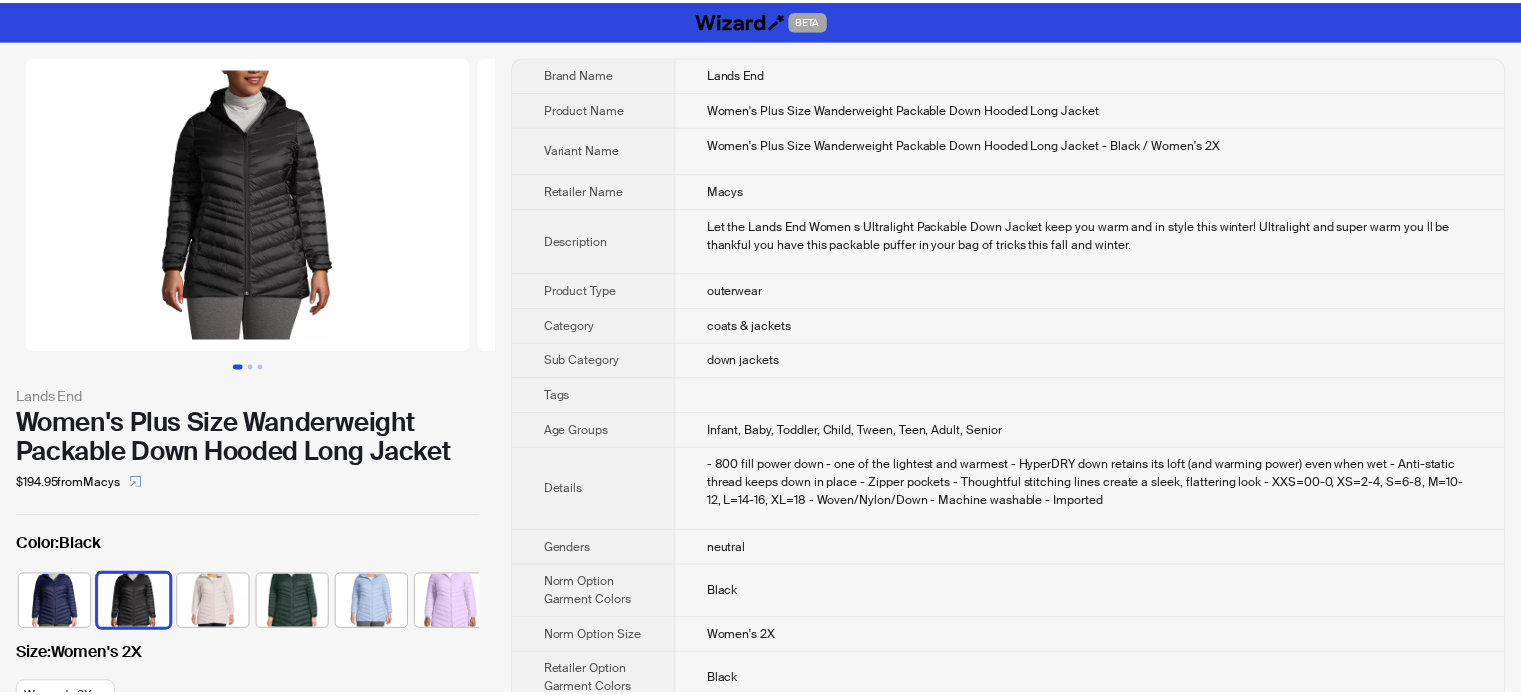 scroll, scrollTop: 0, scrollLeft: 0, axis: both 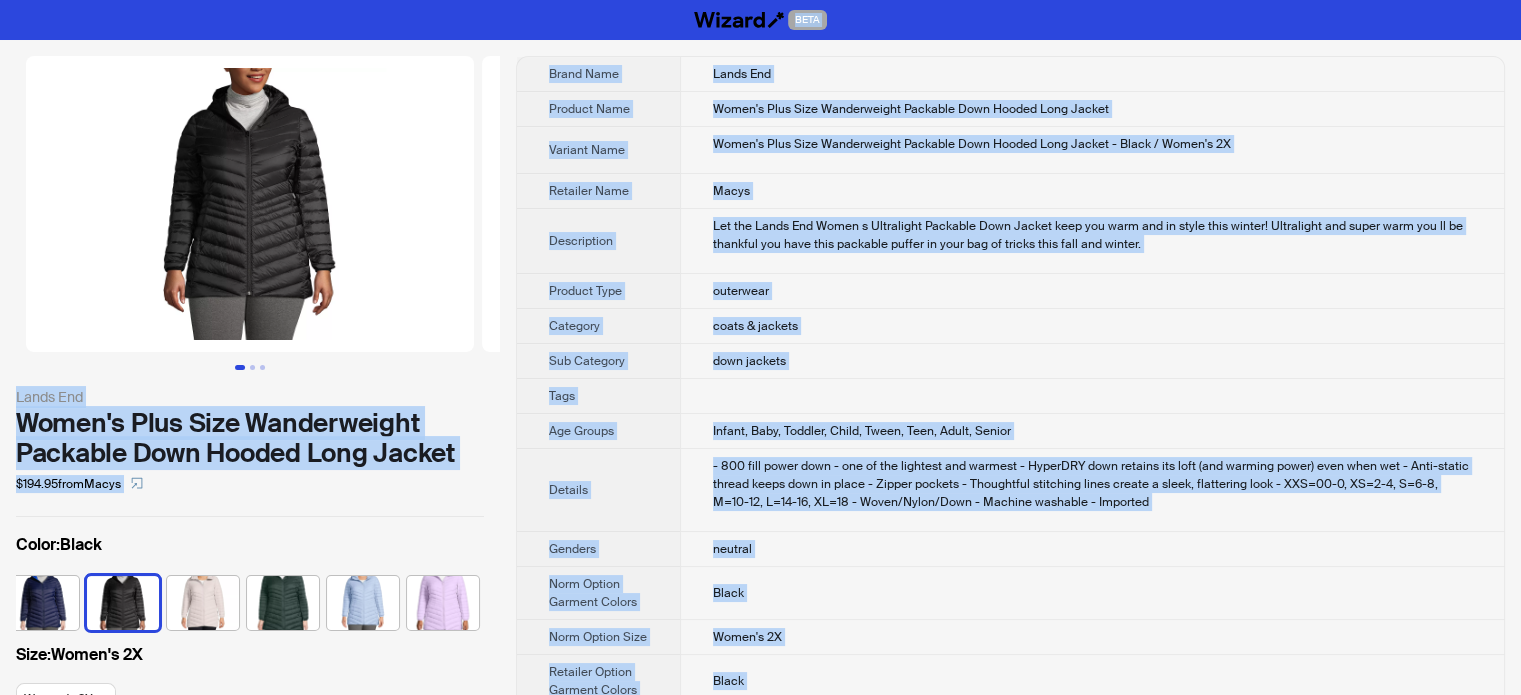 click on "Let the Lands End Women s Ultralight Packable Down Jacket keep you warm and in style this winter! Ultralight and super warm you ll be thankful you have this packable puffer in your bag of tricks this fall and winter." at bounding box center (1092, 235) 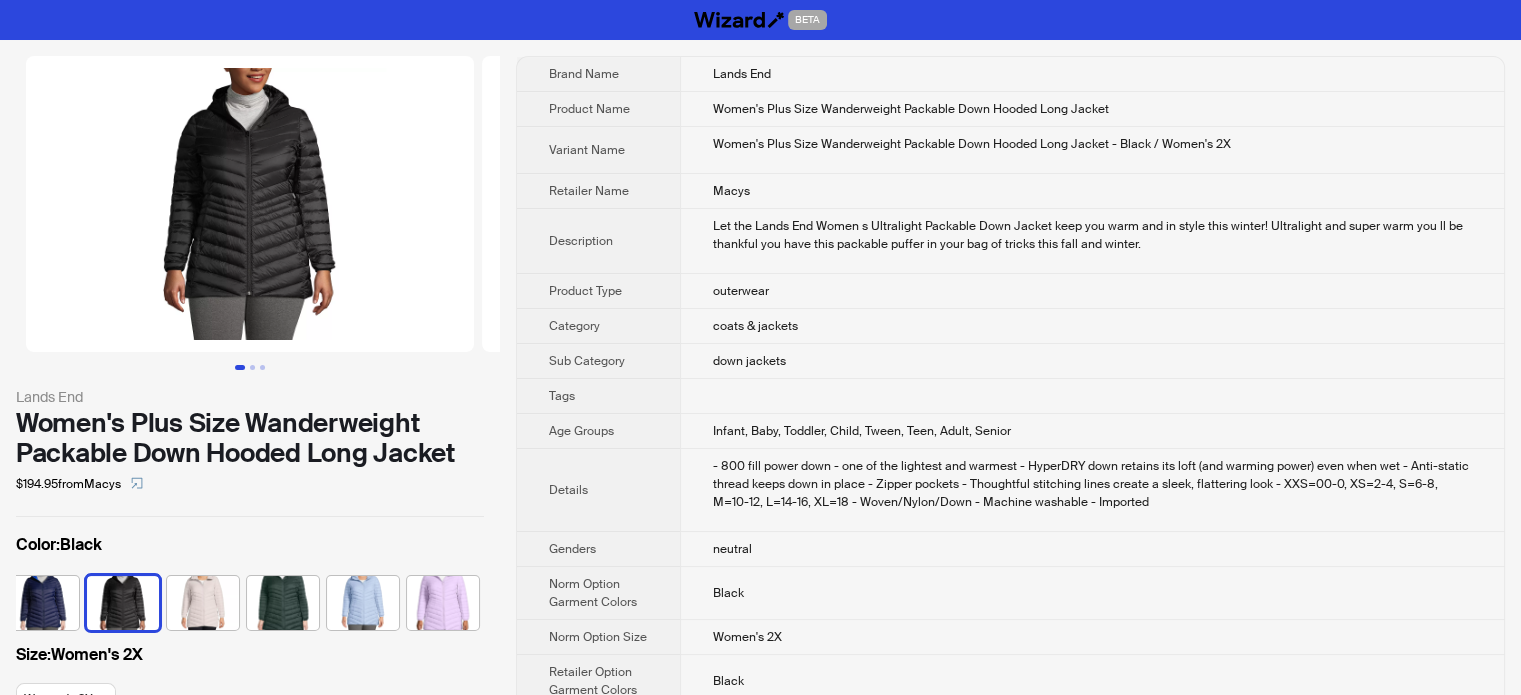 click on "outerwear" at bounding box center (1092, 291) 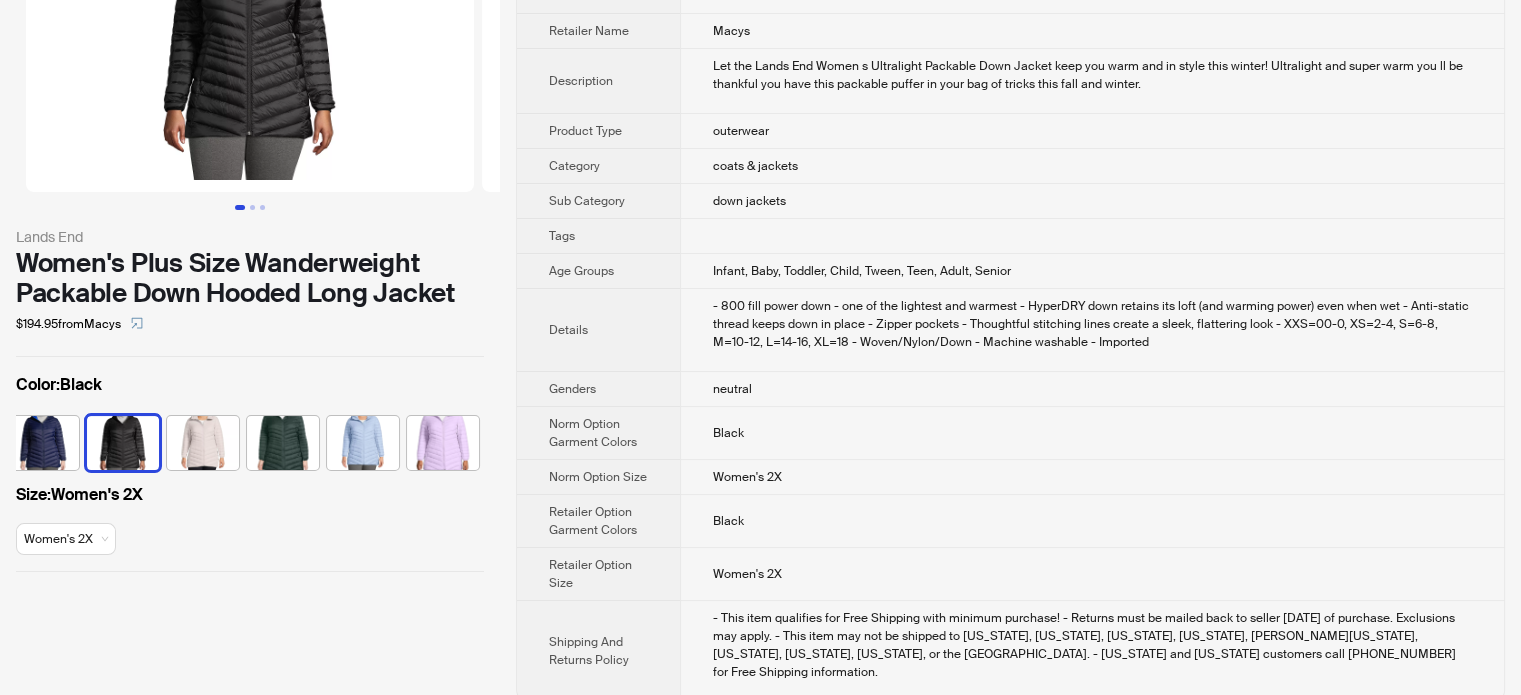 scroll, scrollTop: 161, scrollLeft: 0, axis: vertical 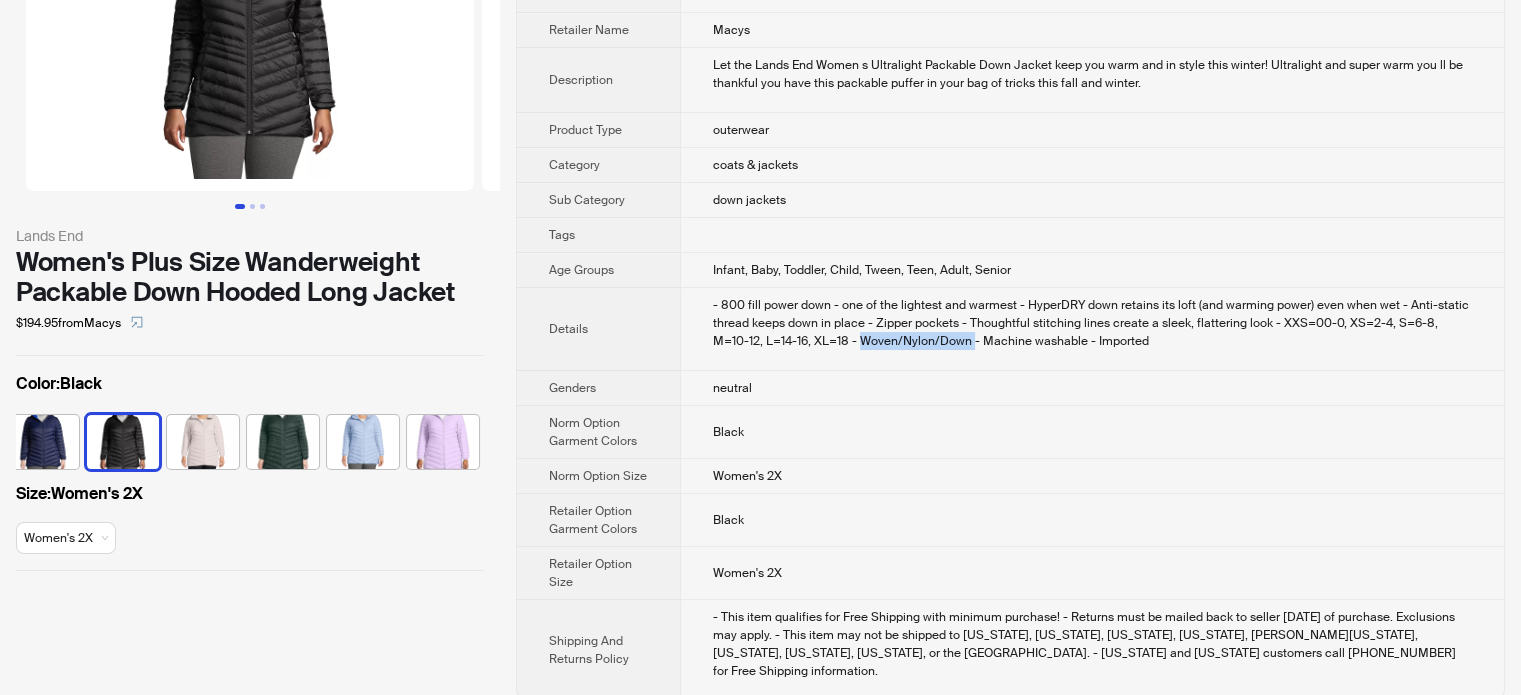 drag, startPoint x: 830, startPoint y: 337, endPoint x: 938, endPoint y: 334, distance: 108.04166 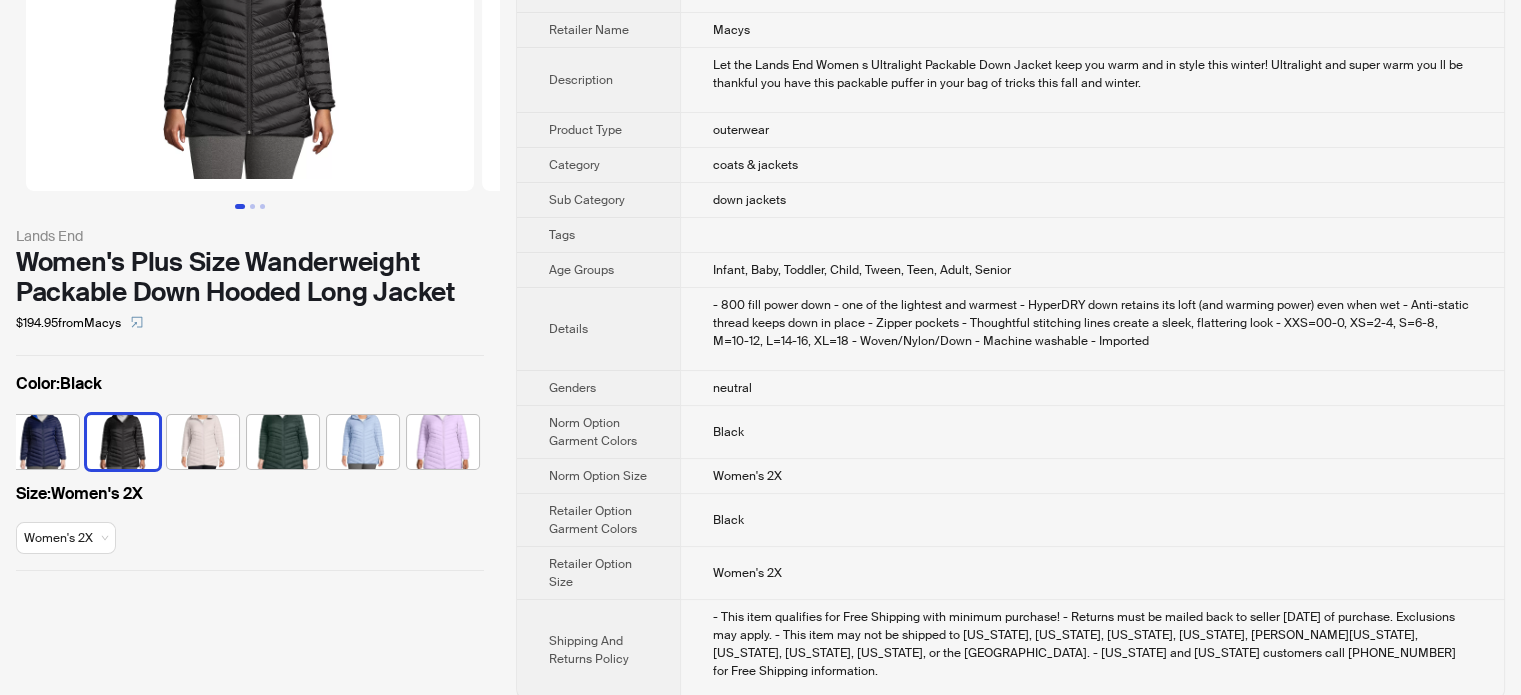 click on "- 800 fill power down - one of the lightest and warmest
- HyperDRY down retains its loft (and warming power) even when wet
- Anti-static thread keeps down in place
- Zipper pockets
- Thoughtful stitching lines create a sleek, flattering look
- XXS=00-0, XS=2-4, S=6-8, M=10-12, L=14-16, XL=18
- Woven/Nylon/Down
- Machine washable
- Imported" at bounding box center [1092, 323] 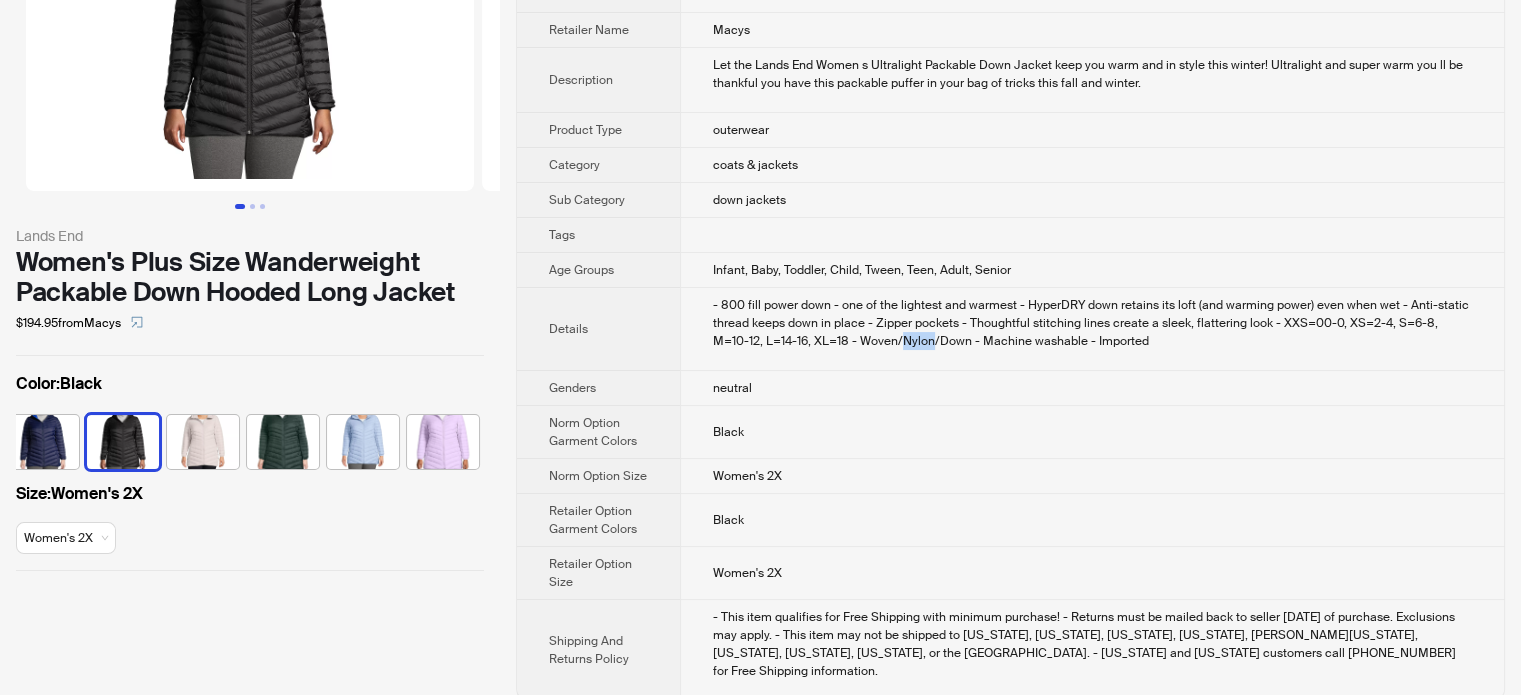 click on "- 800 fill power down - one of the lightest and warmest
- HyperDRY down retains its loft (and warming power) even when wet
- Anti-static thread keeps down in place
- Zipper pockets
- Thoughtful stitching lines create a sleek, flattering look
- XXS=00-0, XS=2-4, S=6-8, M=10-12, L=14-16, XL=18
- Woven/Nylon/Down
- Machine washable
- Imported" at bounding box center (1092, 323) 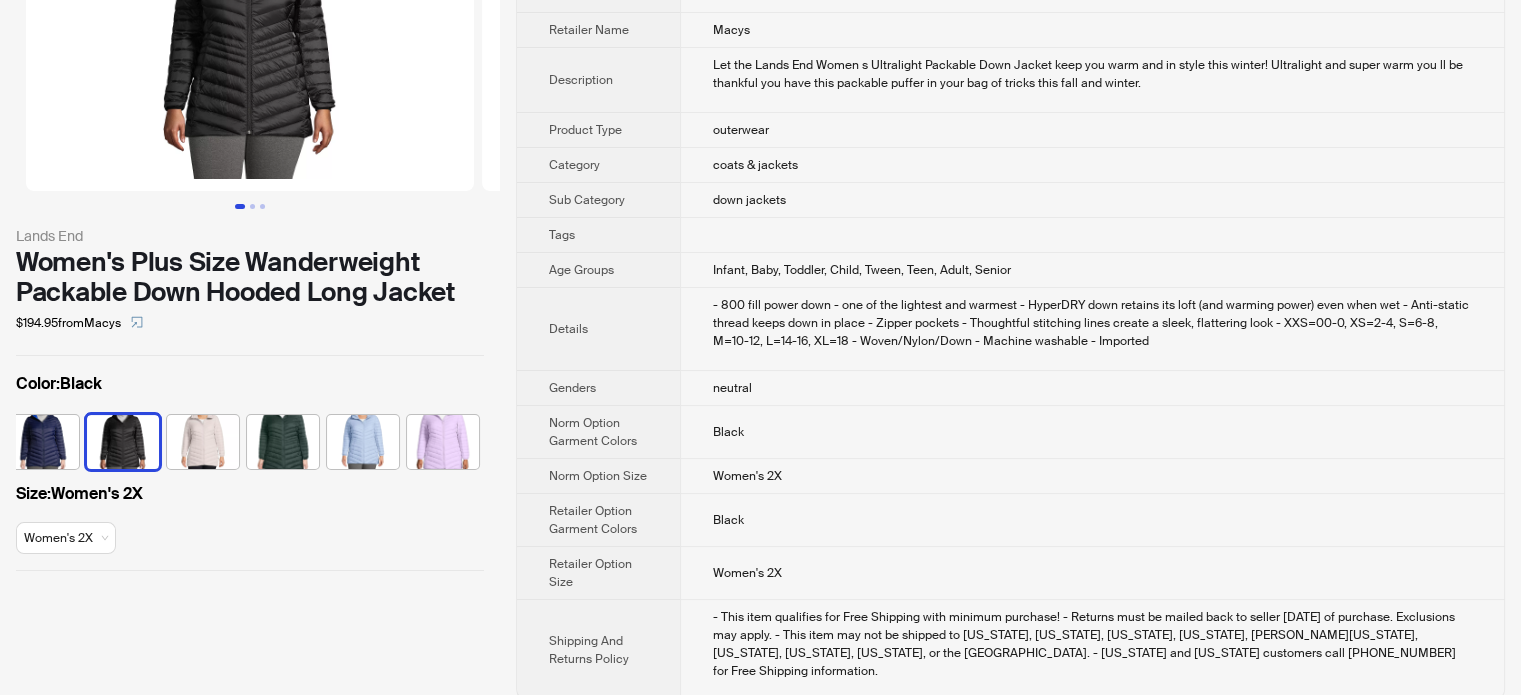 click on "- 800 fill power down - one of the lightest and warmest
- HyperDRY down retains its loft (and warming power) even when wet
- Anti-static thread keeps down in place
- Zipper pockets
- Thoughtful stitching lines create a sleek, flattering look
- XXS=00-0, XS=2-4, S=6-8, M=10-12, L=14-16, XL=18
- Woven/Nylon/Down
- Machine washable
- Imported" at bounding box center [1092, 323] 